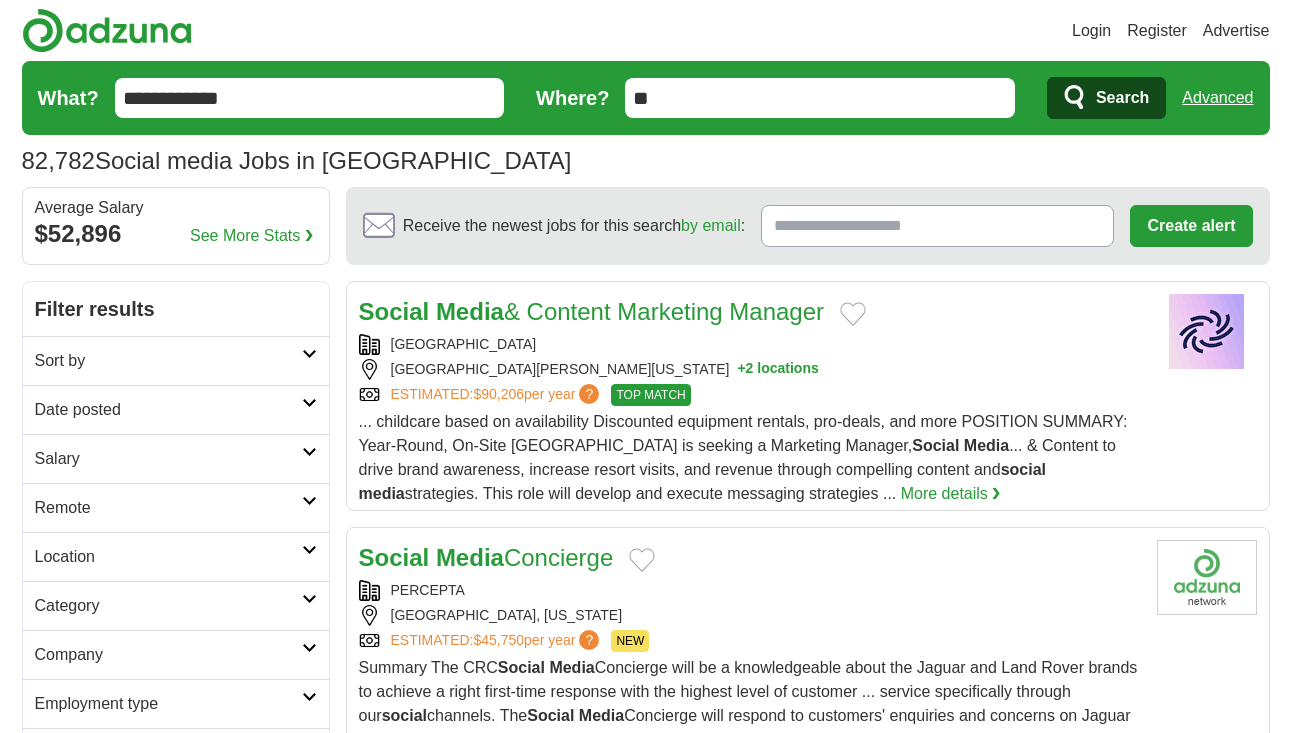 scroll, scrollTop: 0, scrollLeft: 0, axis: both 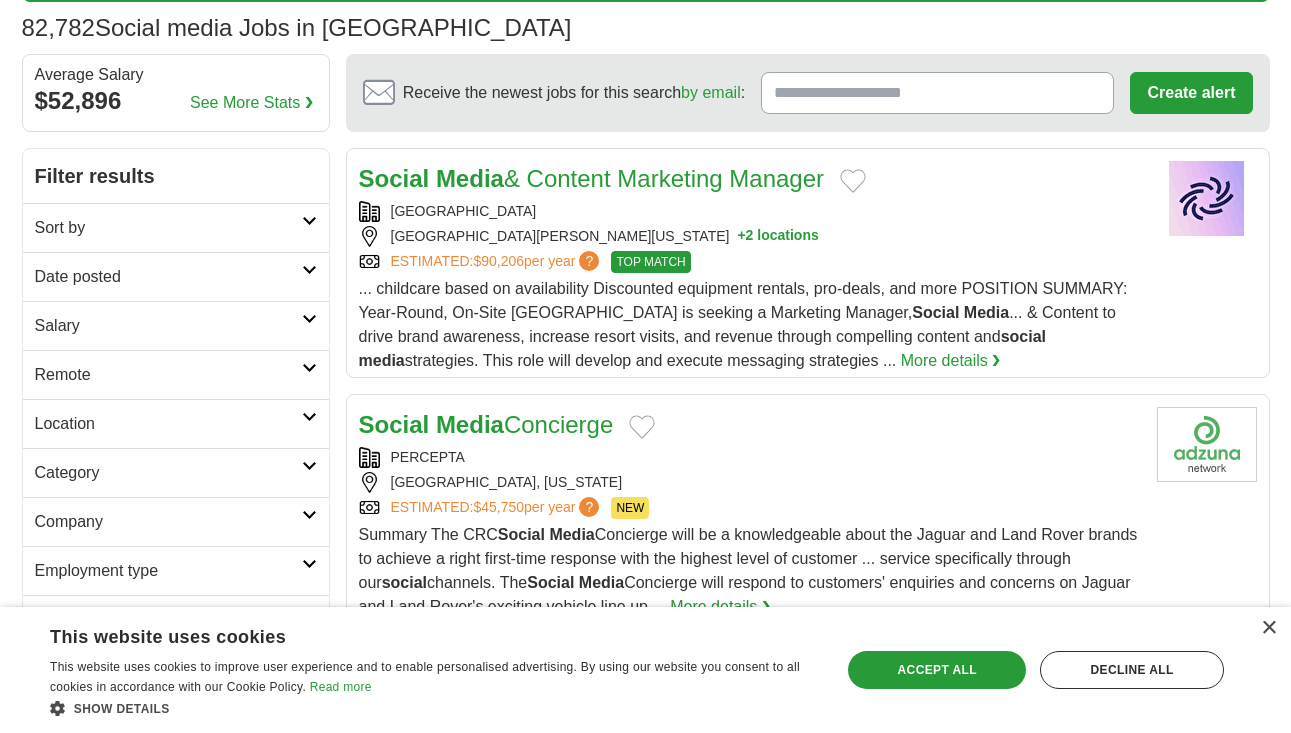 click on "Remote" at bounding box center (168, 375) 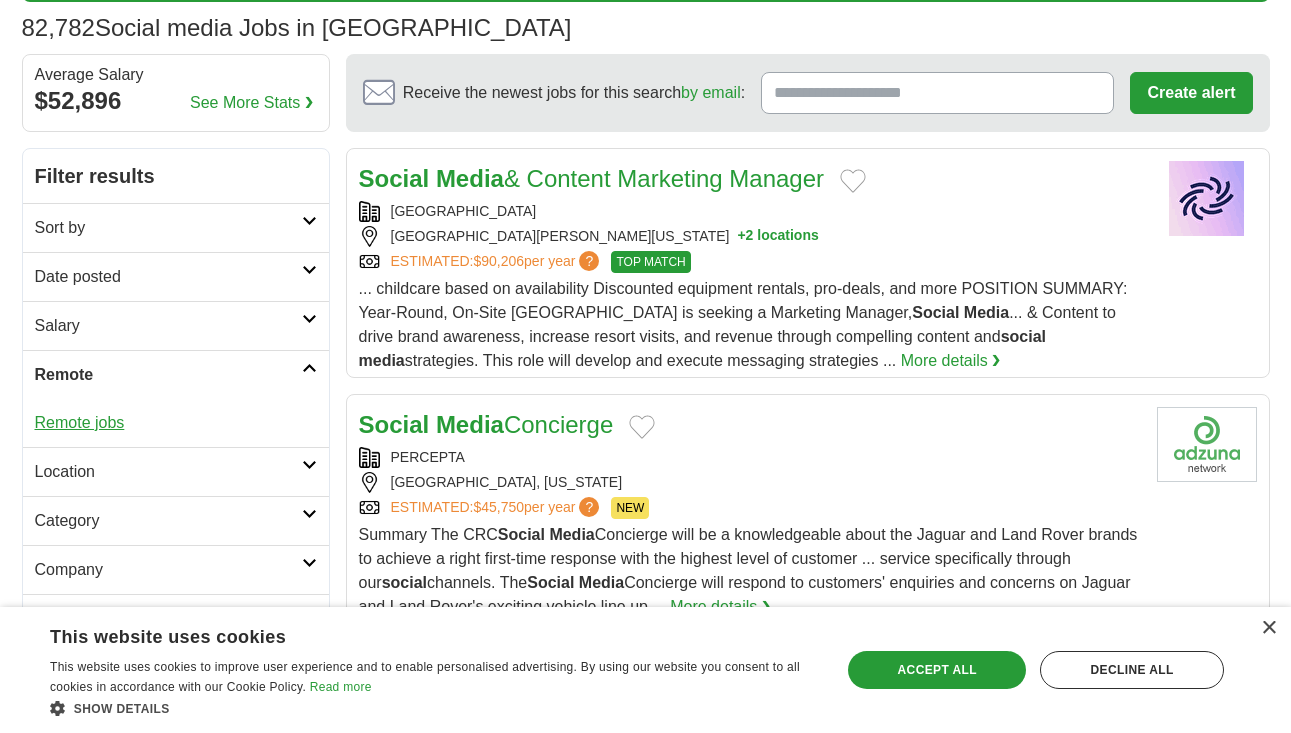 click on "Remote jobs" at bounding box center (80, 422) 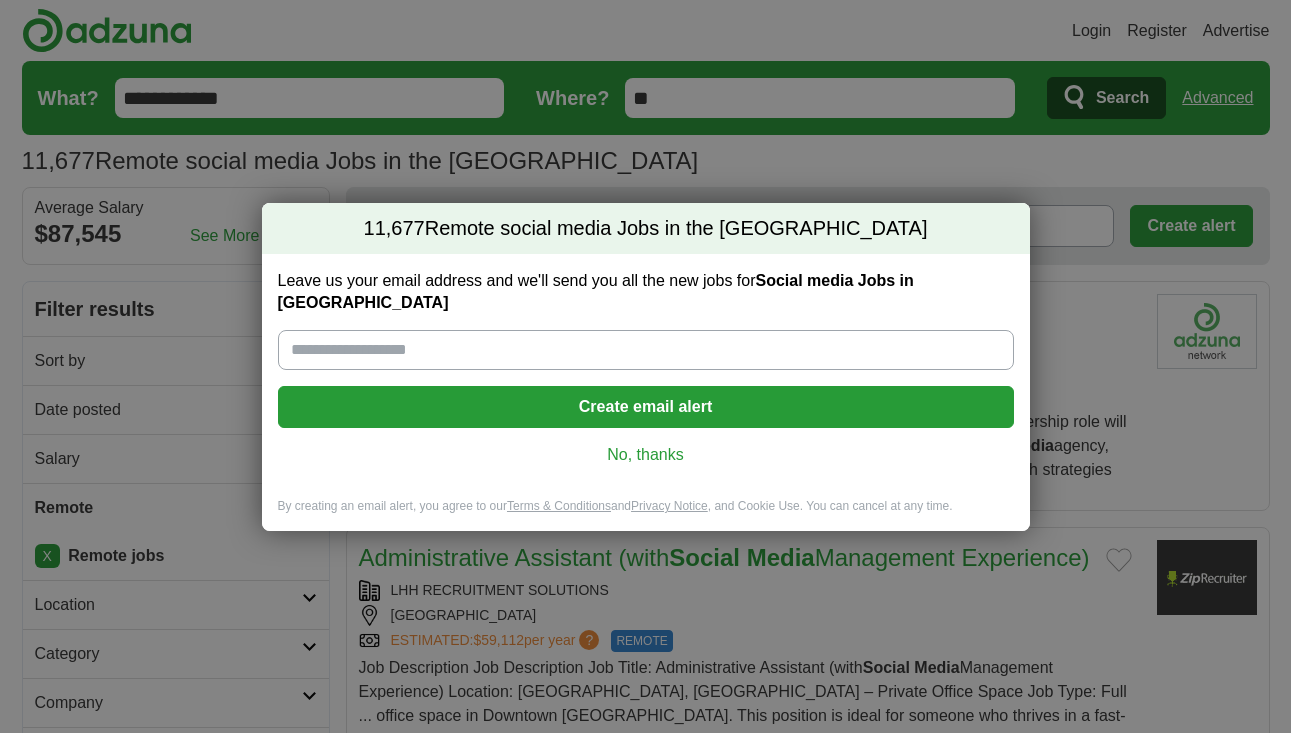 scroll, scrollTop: 0, scrollLeft: 0, axis: both 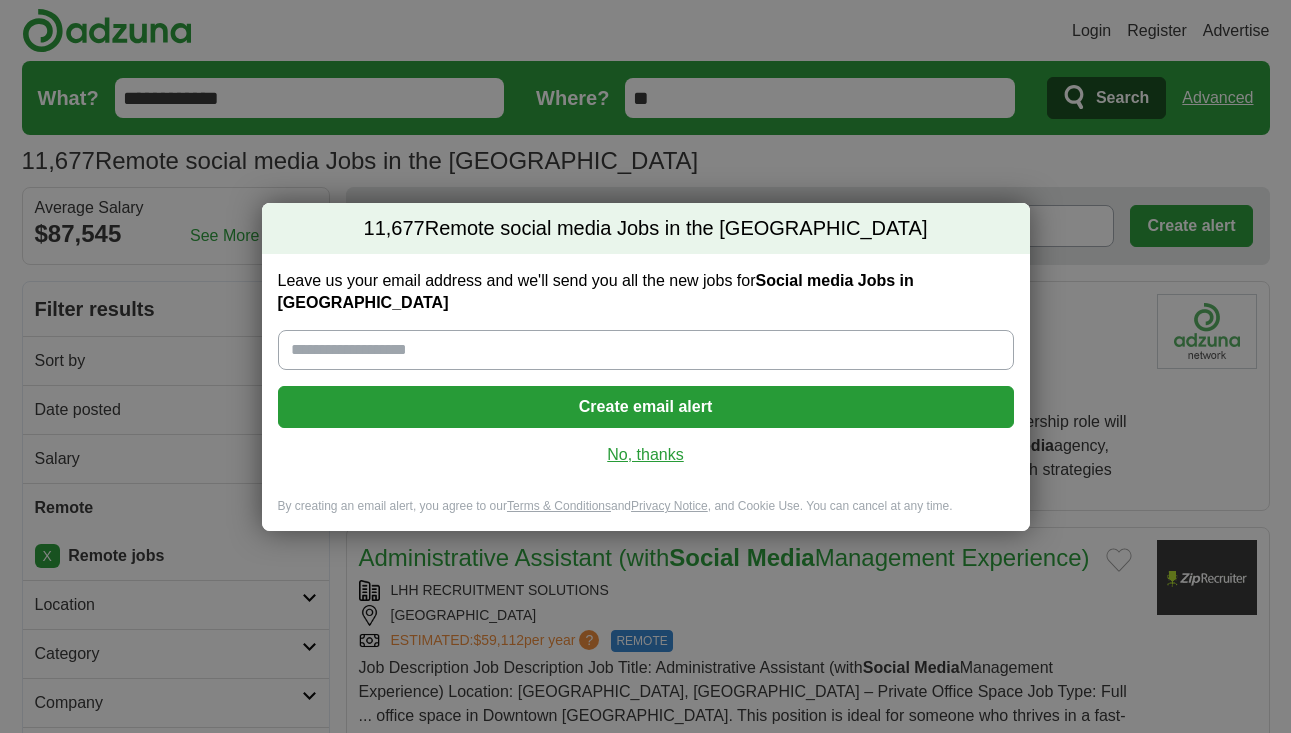 click on "No, thanks" at bounding box center (646, 455) 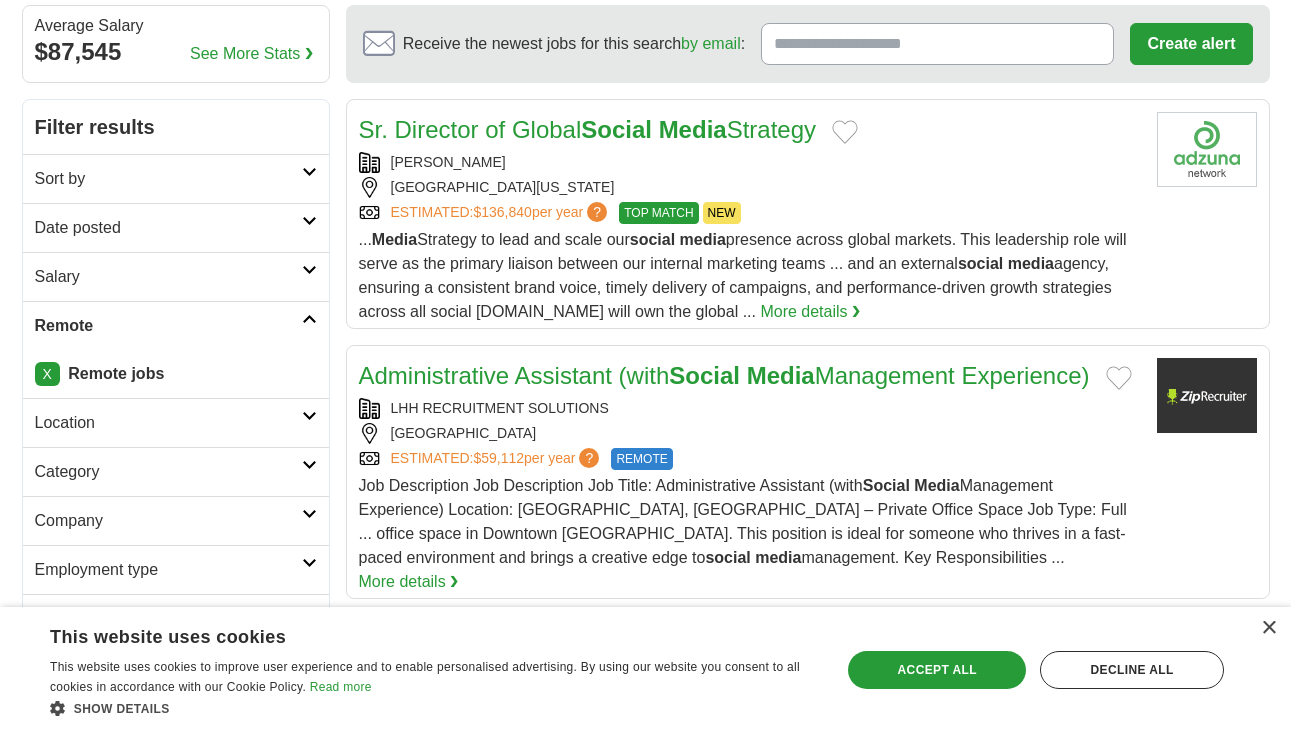 scroll, scrollTop: 240, scrollLeft: 0, axis: vertical 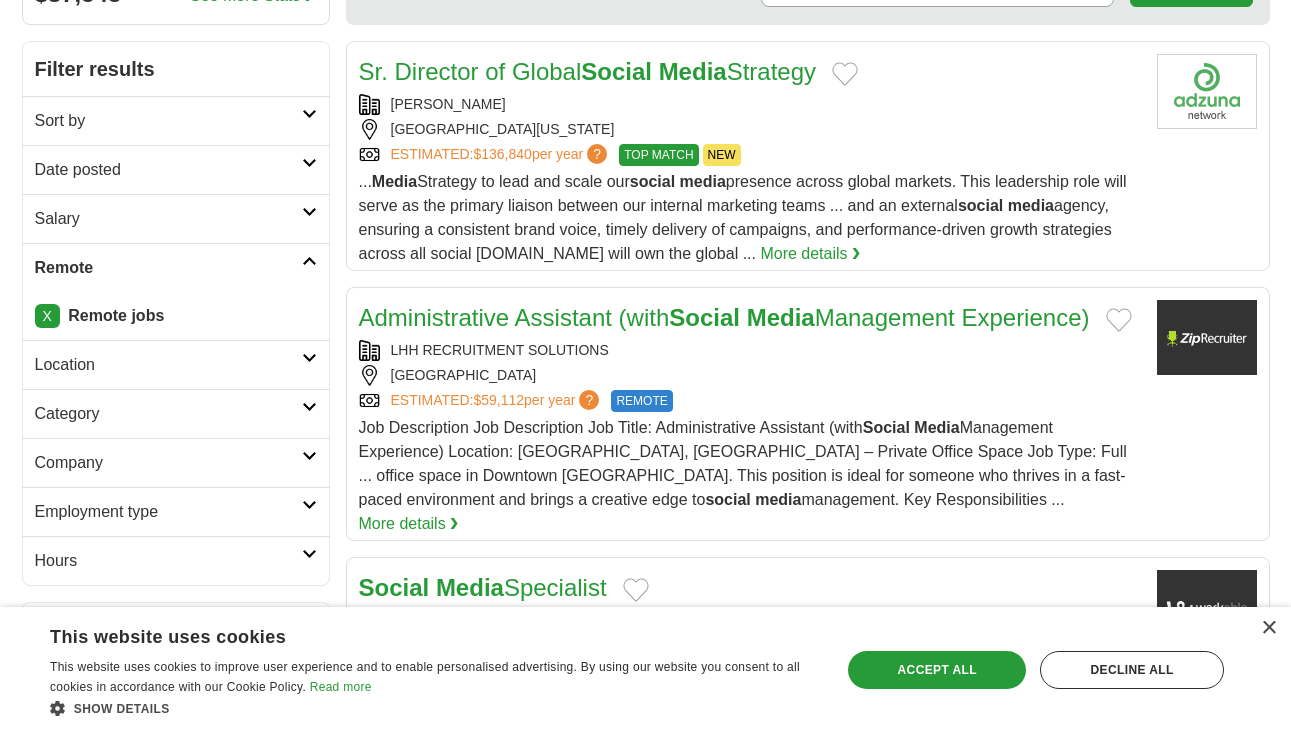 click on "Salary" at bounding box center (168, 219) 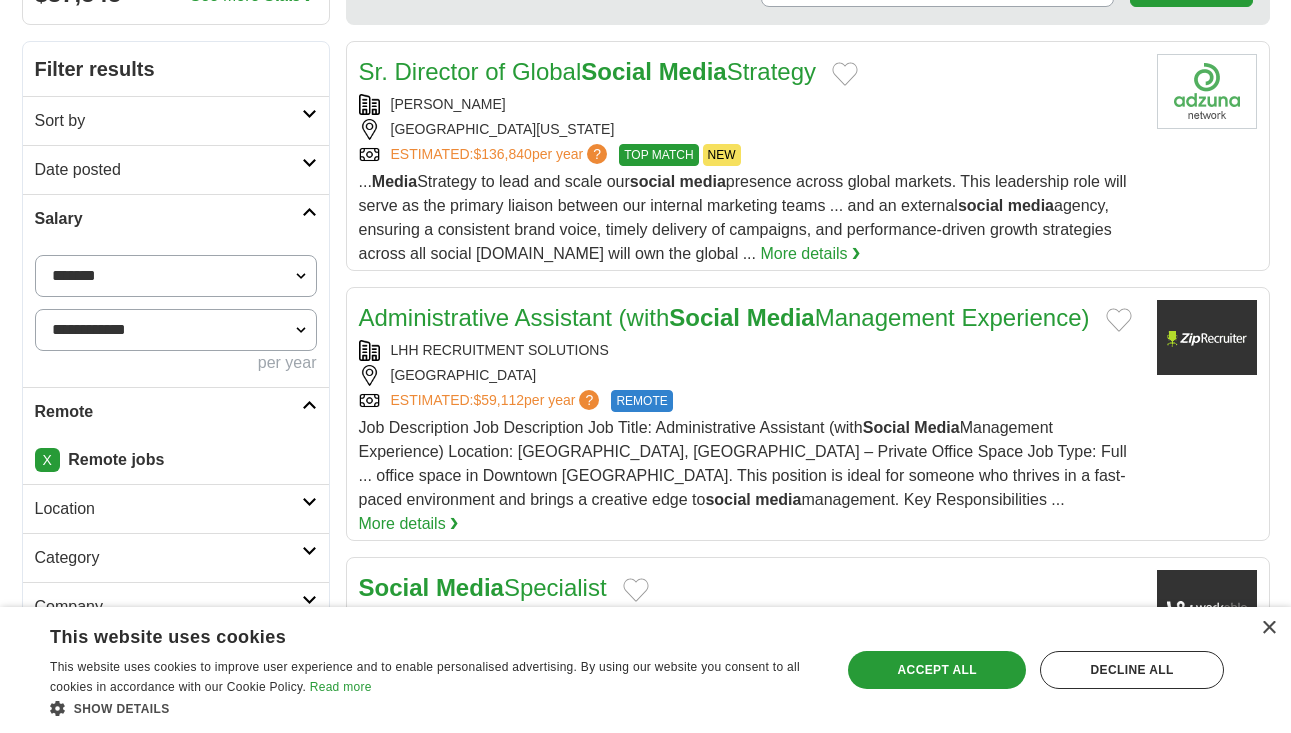 click on "**********" at bounding box center [176, 276] 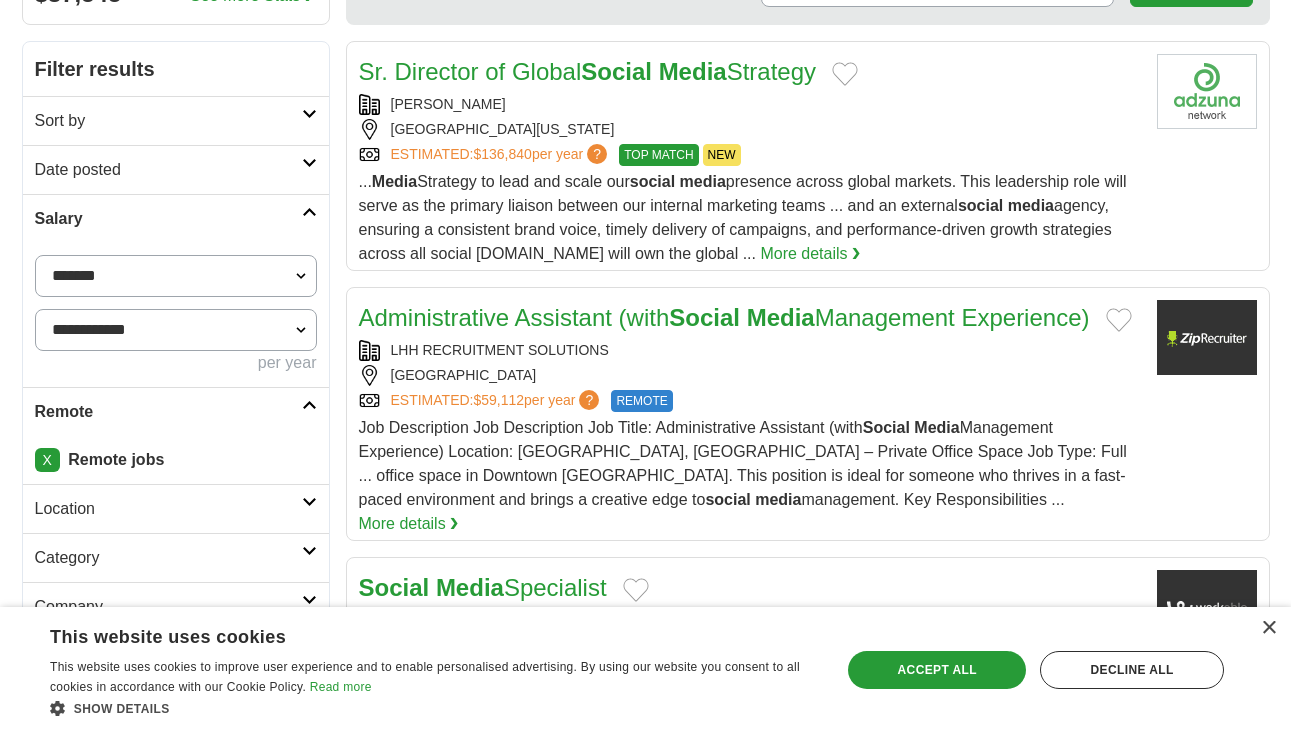 select on "*****" 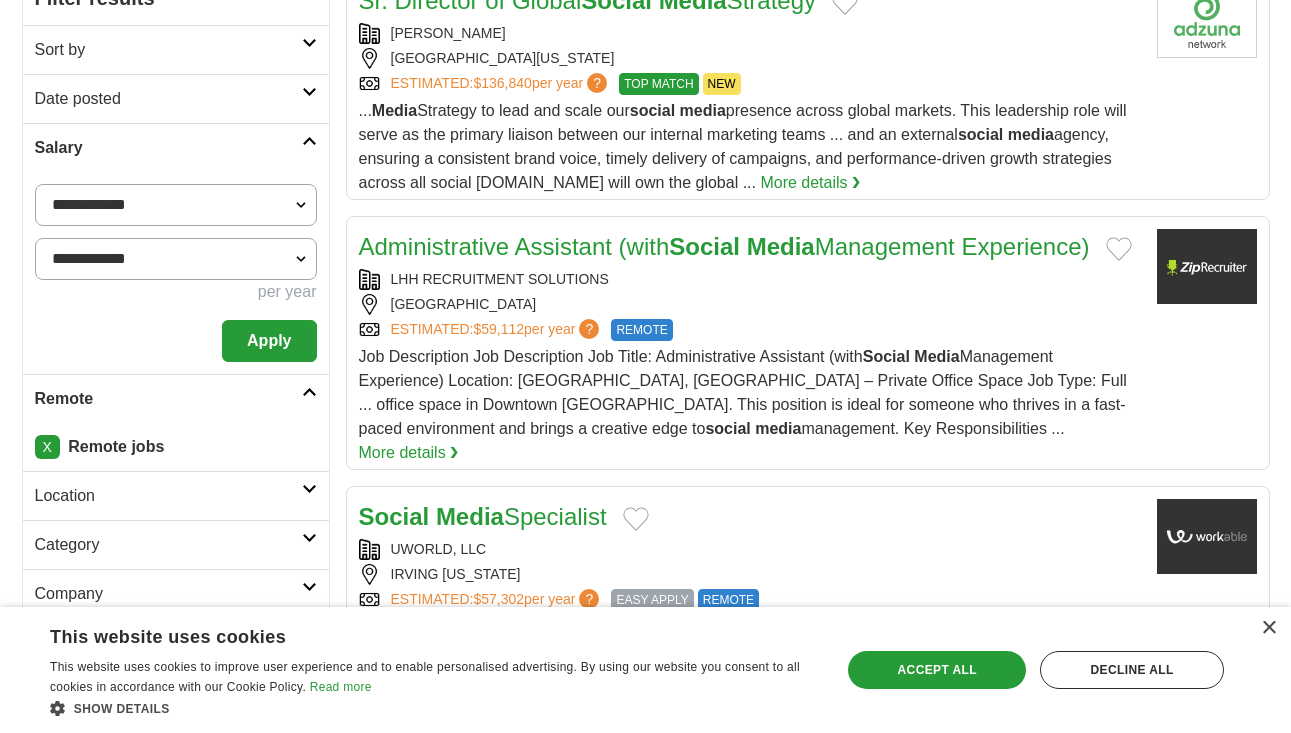 scroll, scrollTop: 341, scrollLeft: 0, axis: vertical 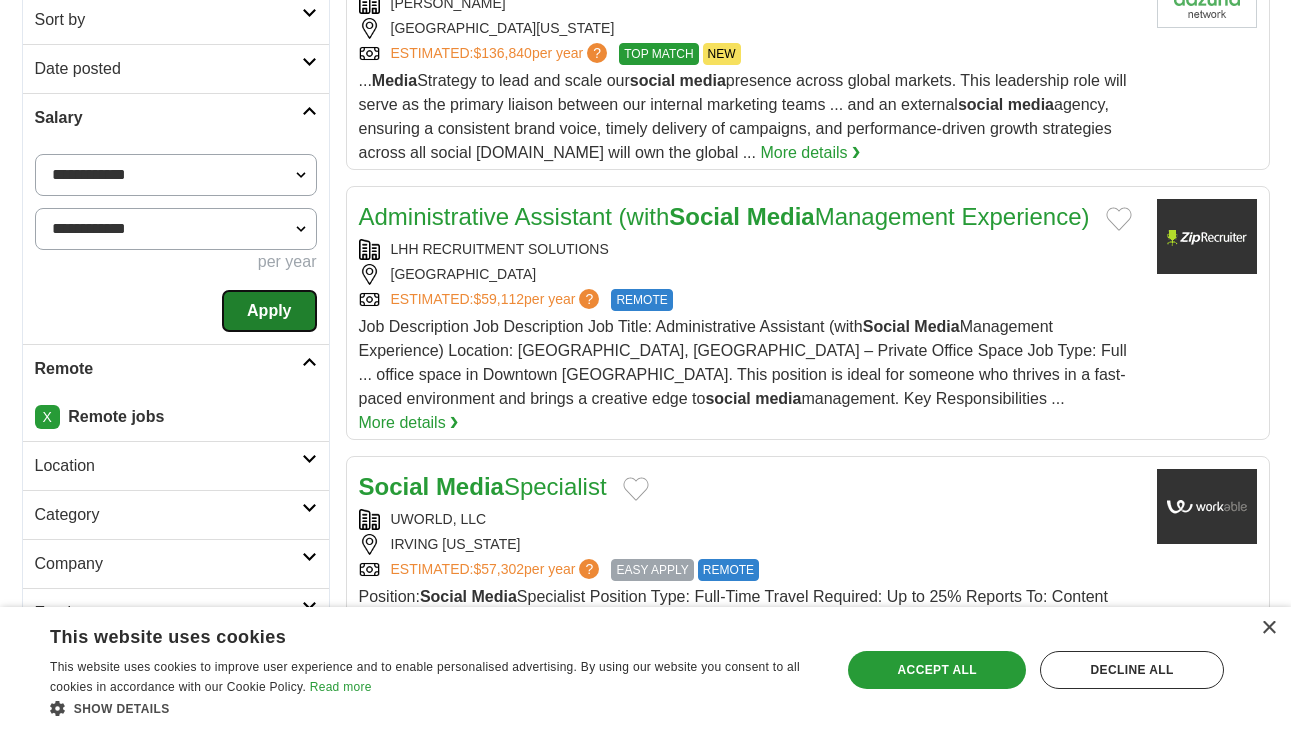 click on "Apply" at bounding box center (269, 311) 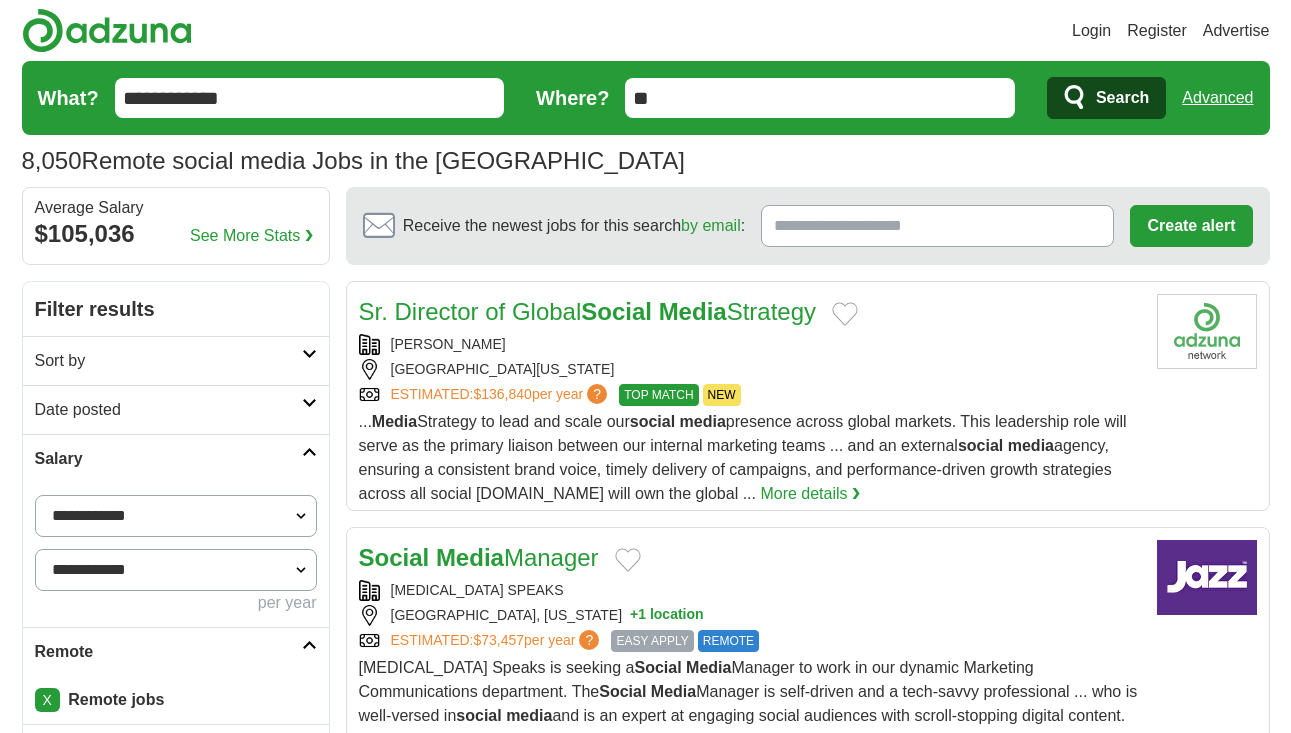 scroll, scrollTop: 0, scrollLeft: 0, axis: both 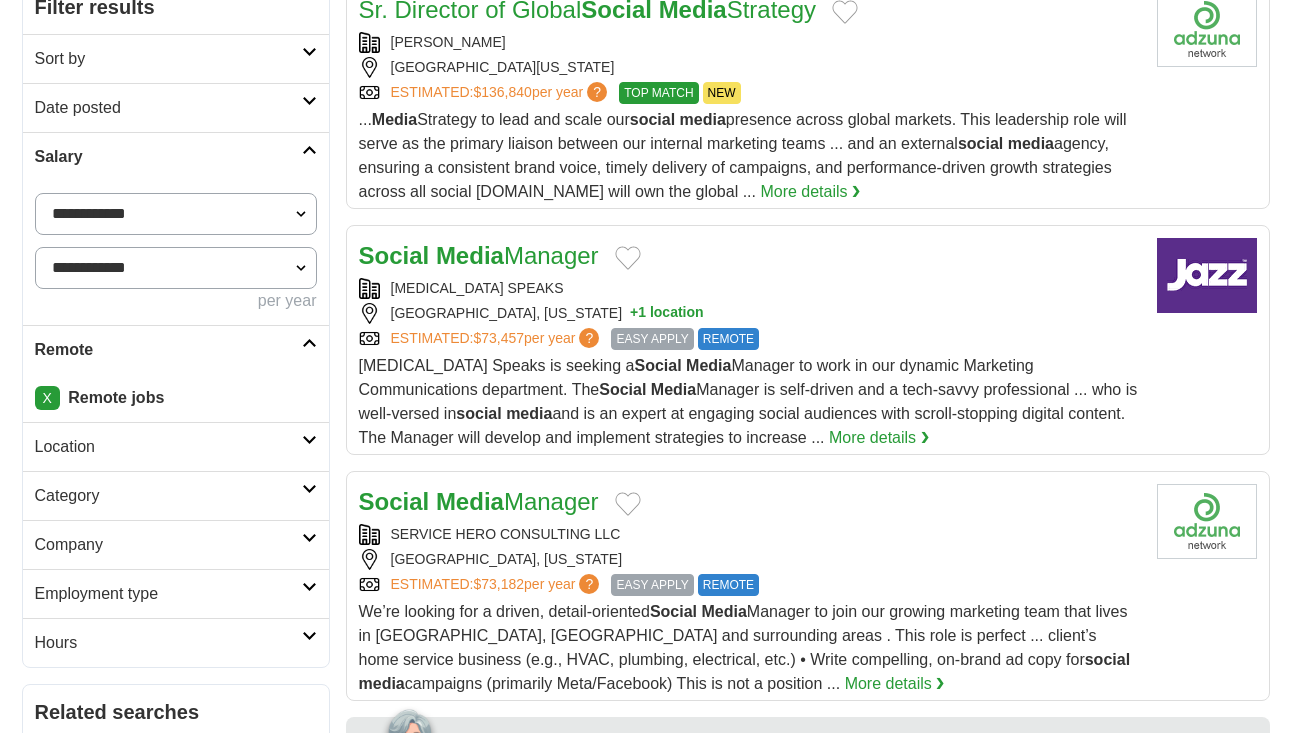 click on "**********" at bounding box center [176, 268] 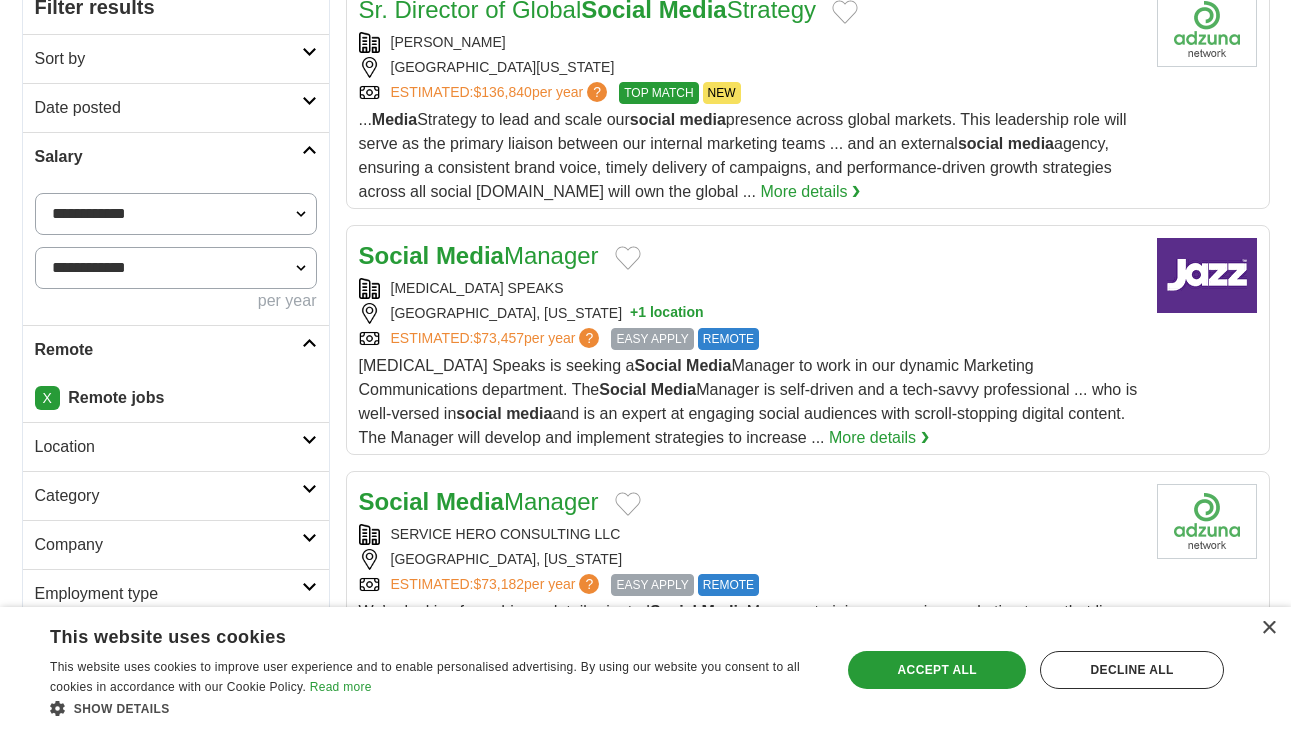 select on "******" 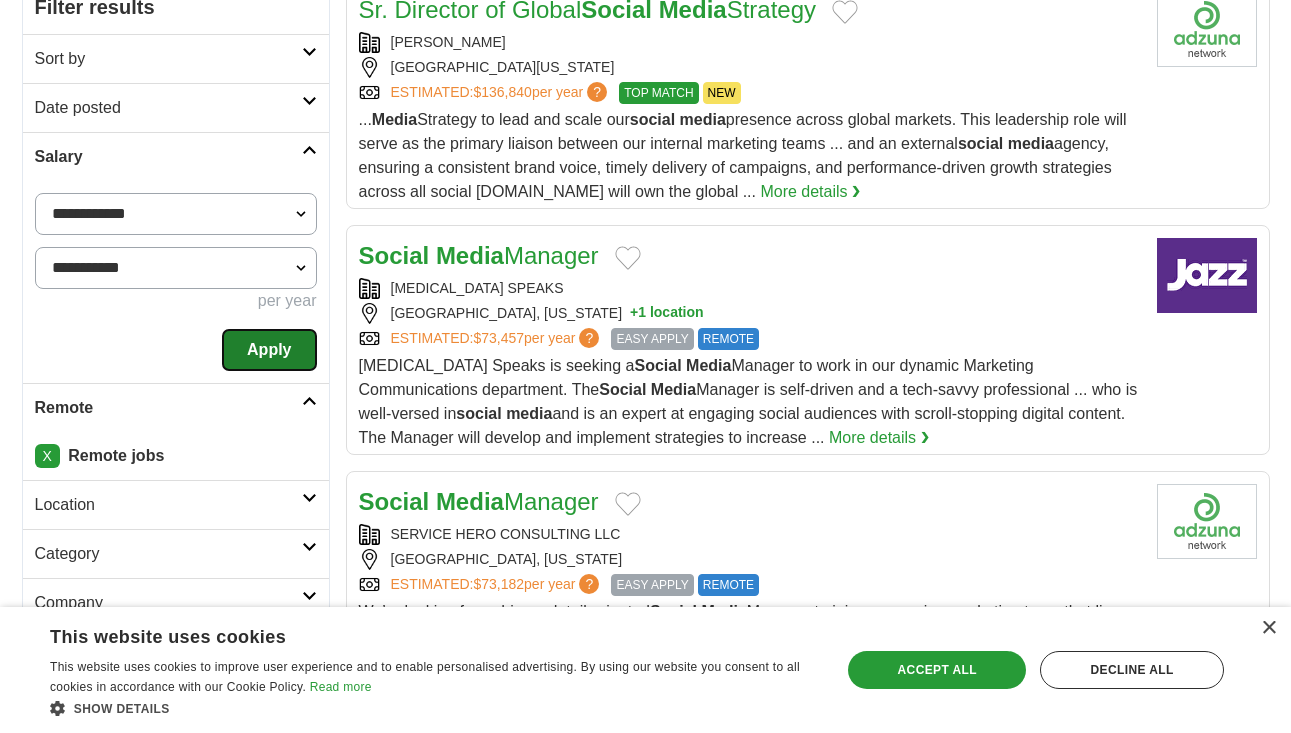 click on "Apply" at bounding box center [269, 350] 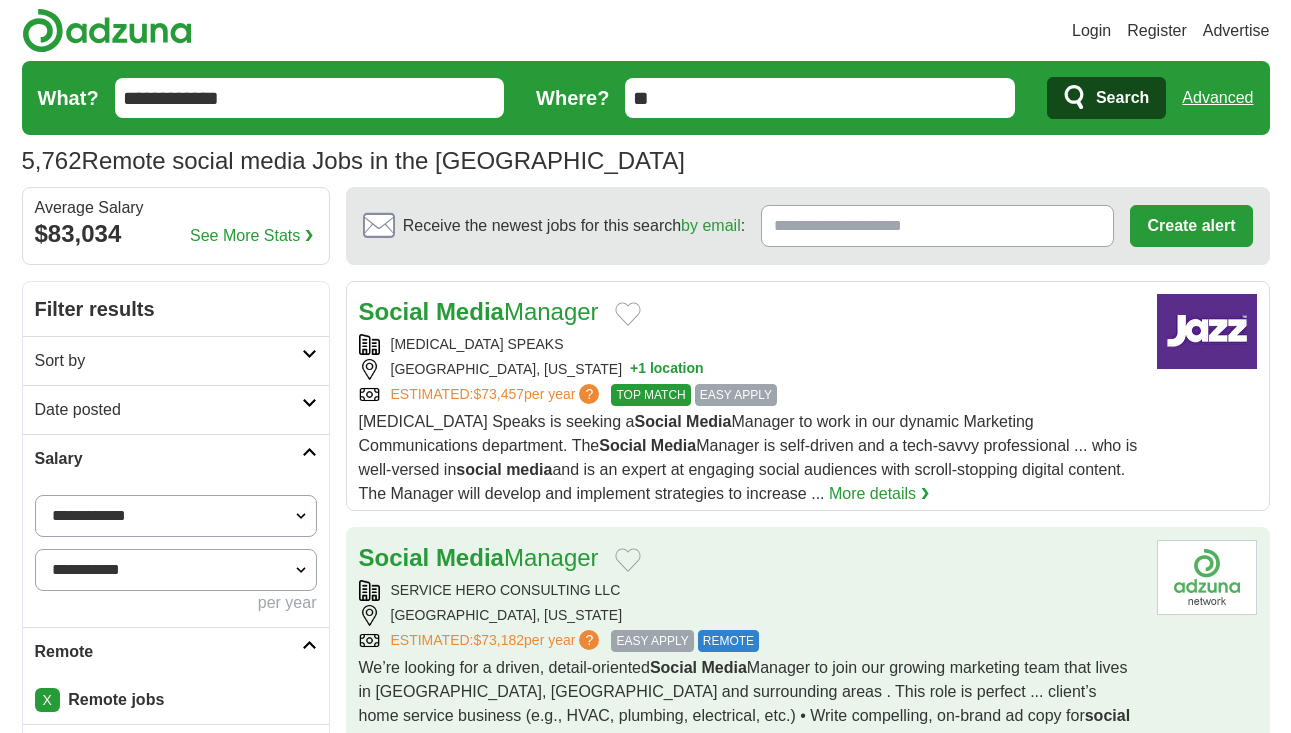 scroll, scrollTop: 0, scrollLeft: 0, axis: both 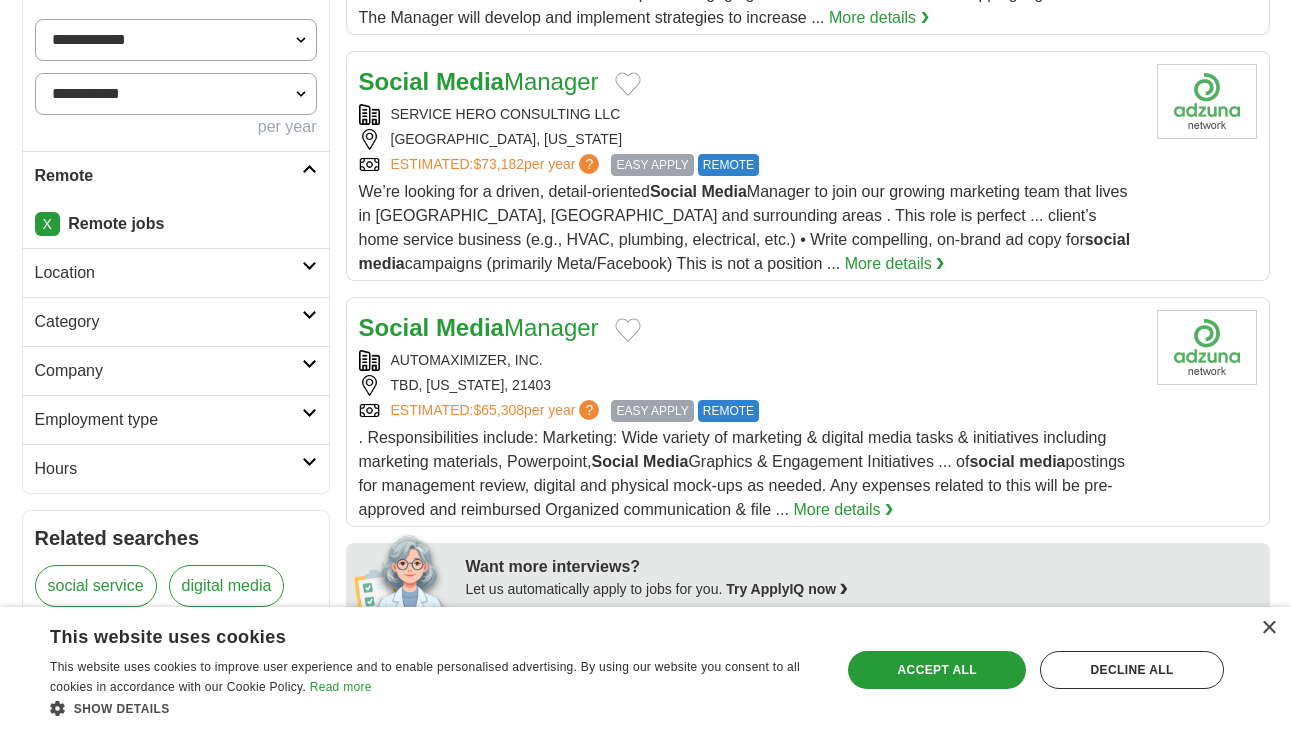 click on "Location" at bounding box center (168, 273) 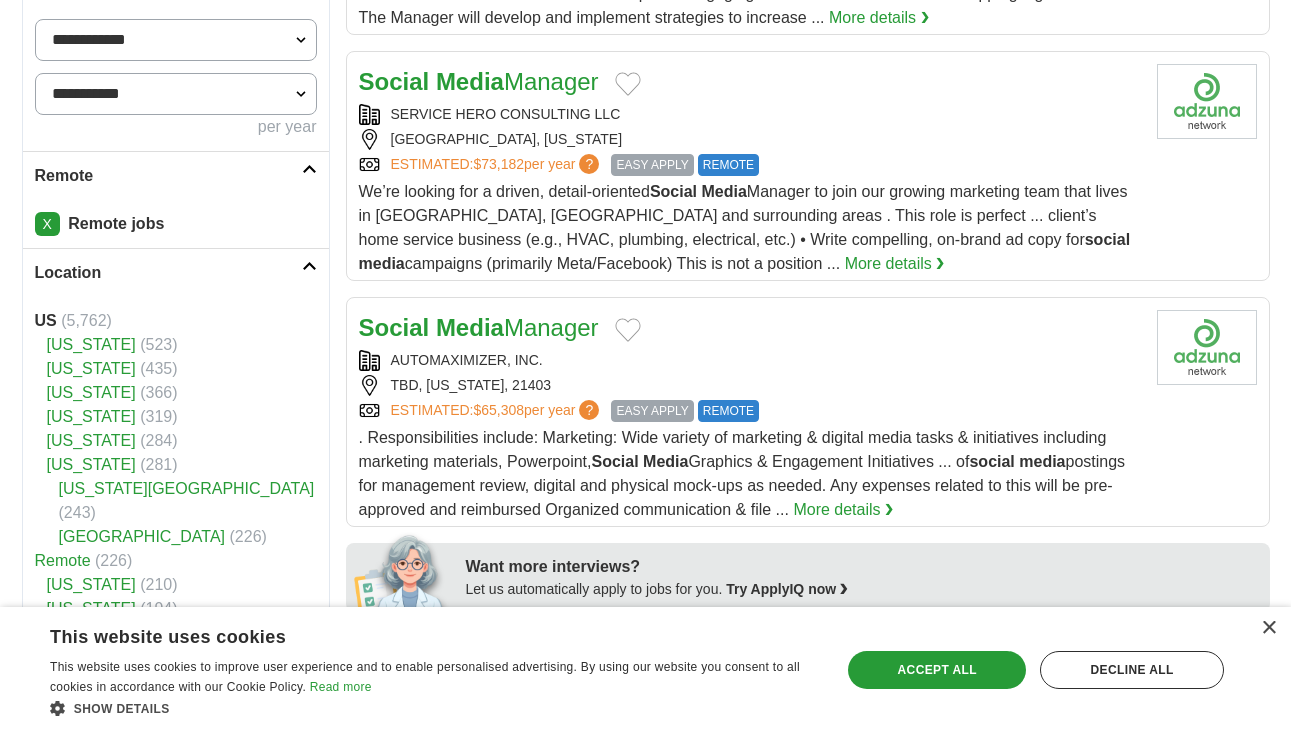 click on "Location" at bounding box center (168, 273) 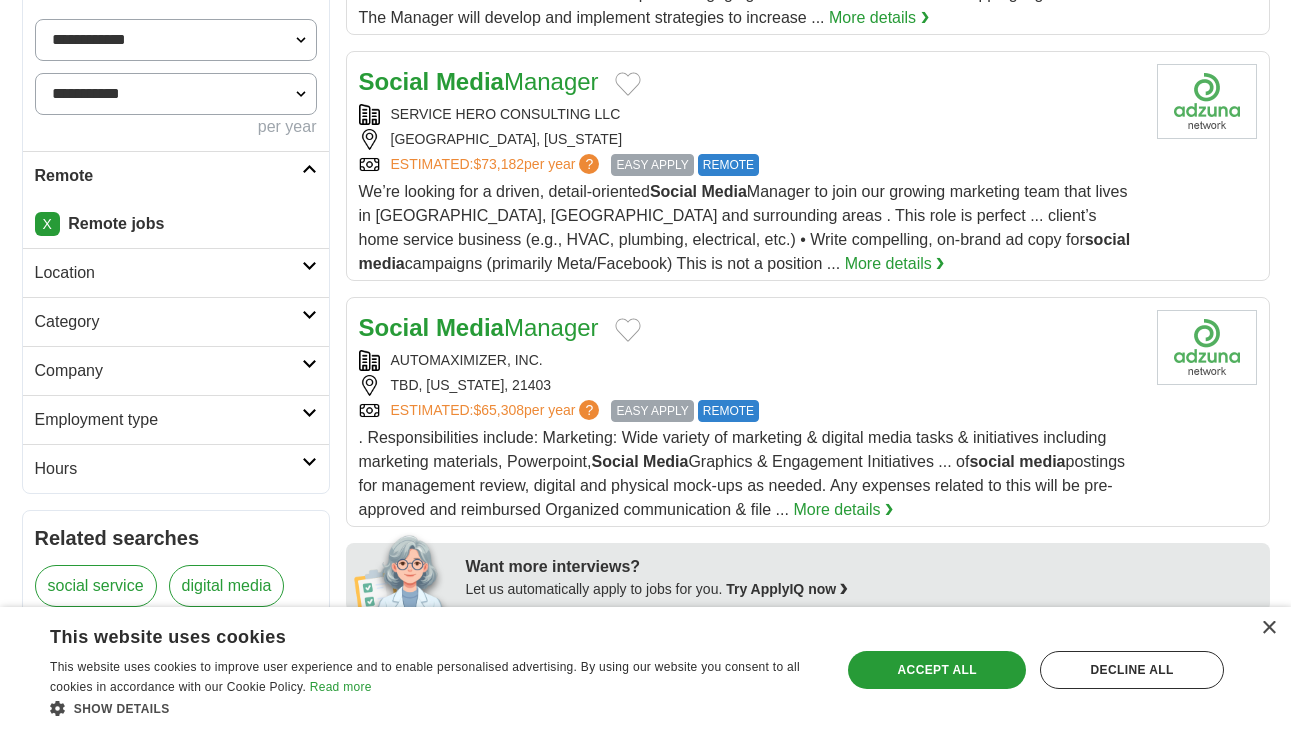 click on "Category" at bounding box center (168, 322) 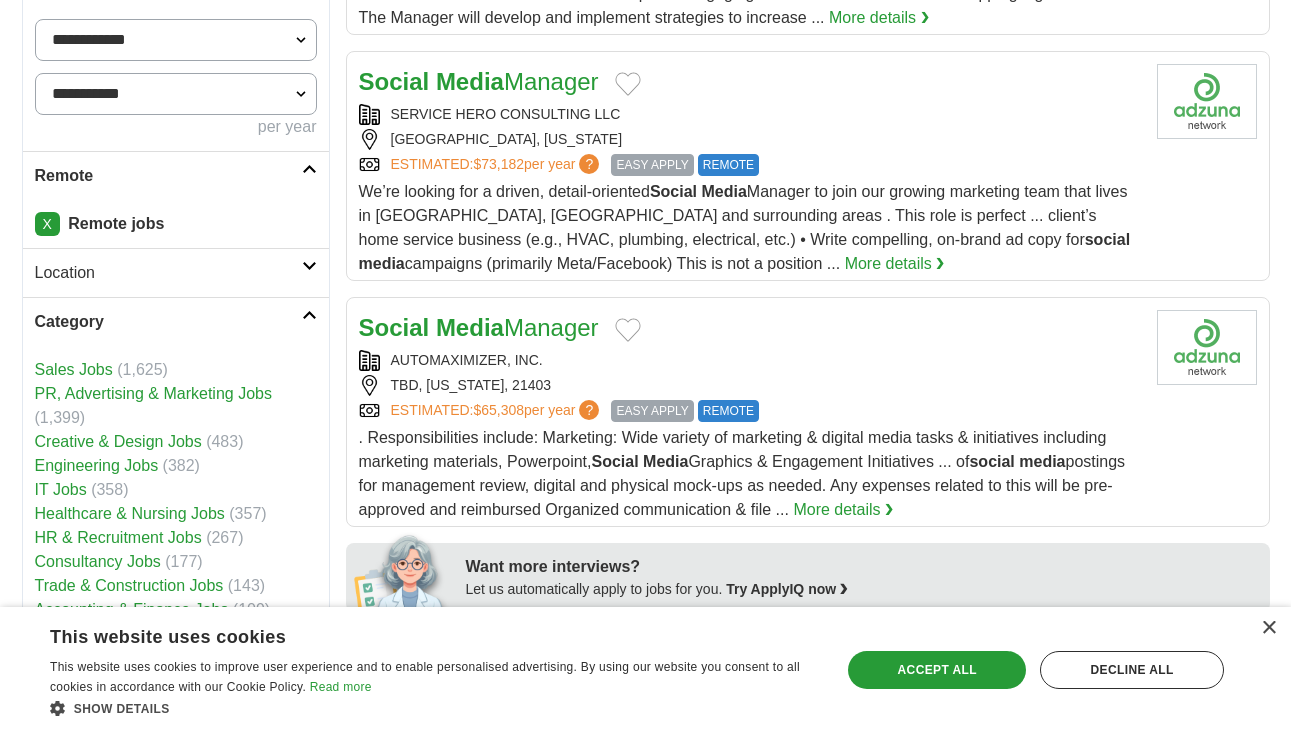 click on "Category" at bounding box center [168, 322] 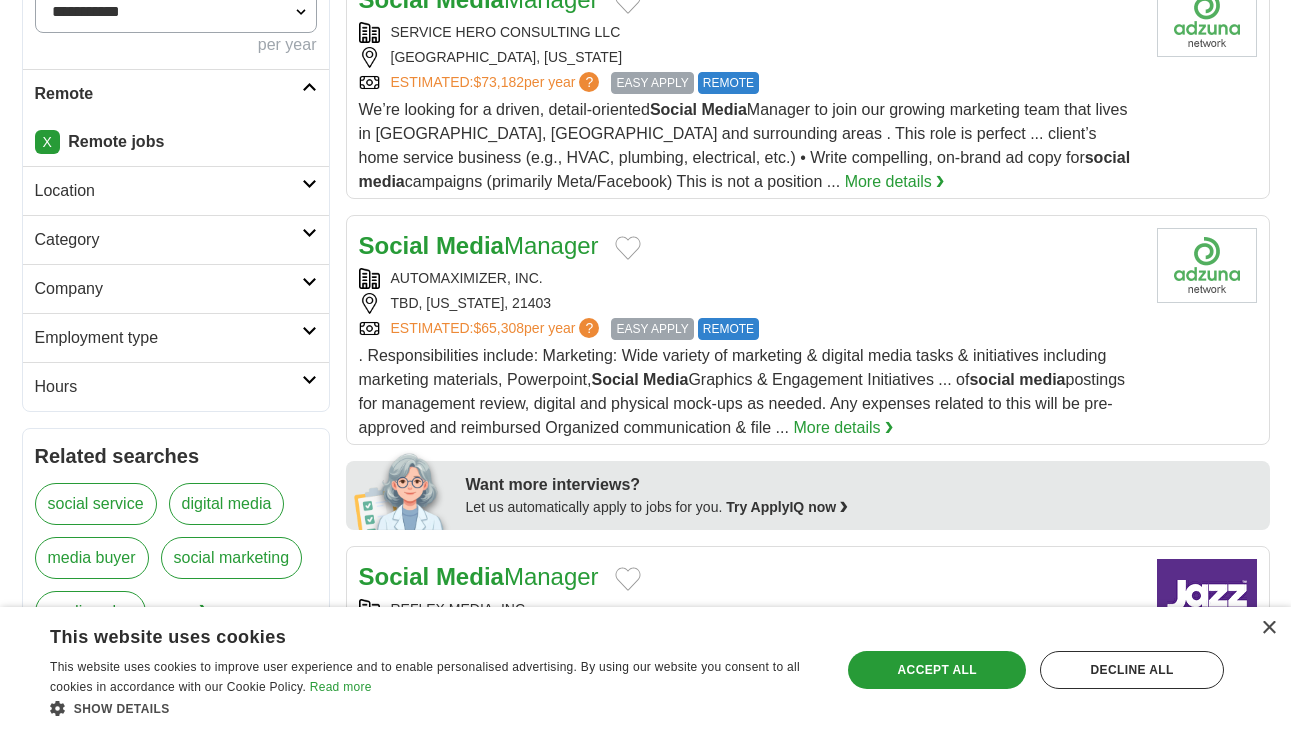 scroll, scrollTop: 561, scrollLeft: 0, axis: vertical 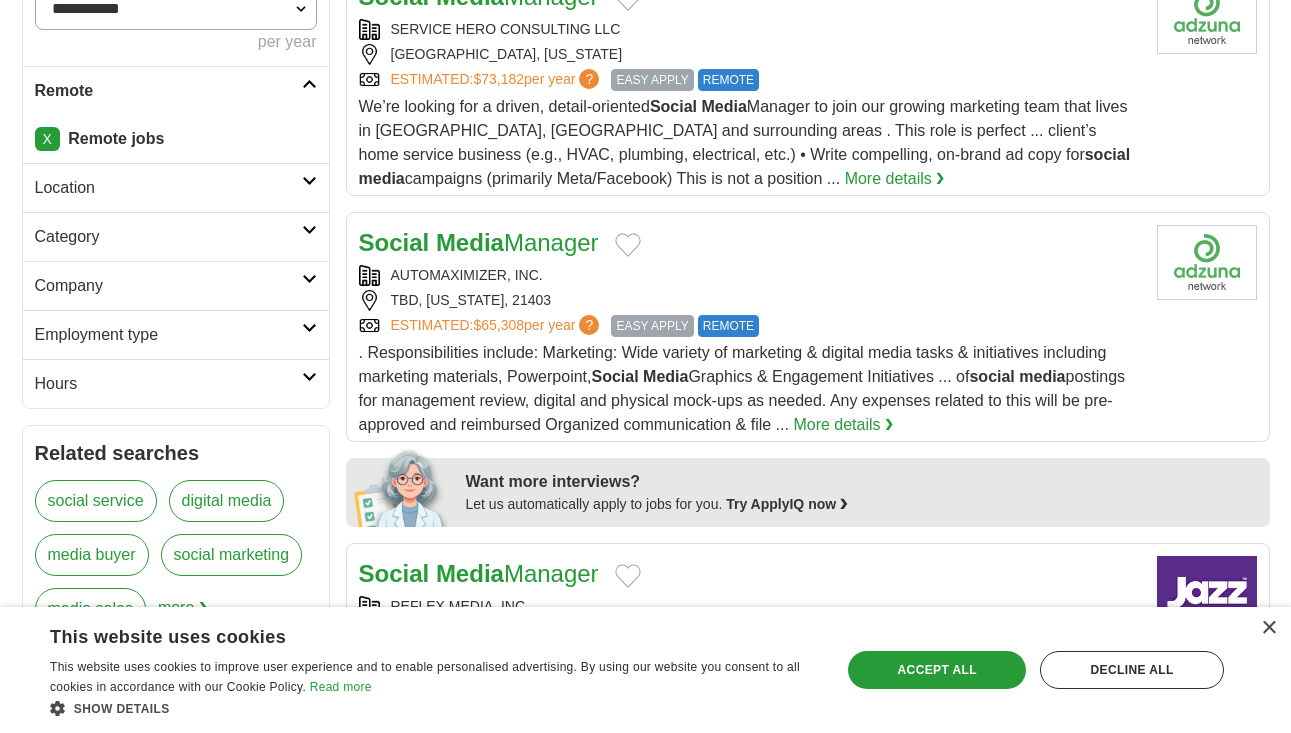 click on "Employment type" at bounding box center [168, 335] 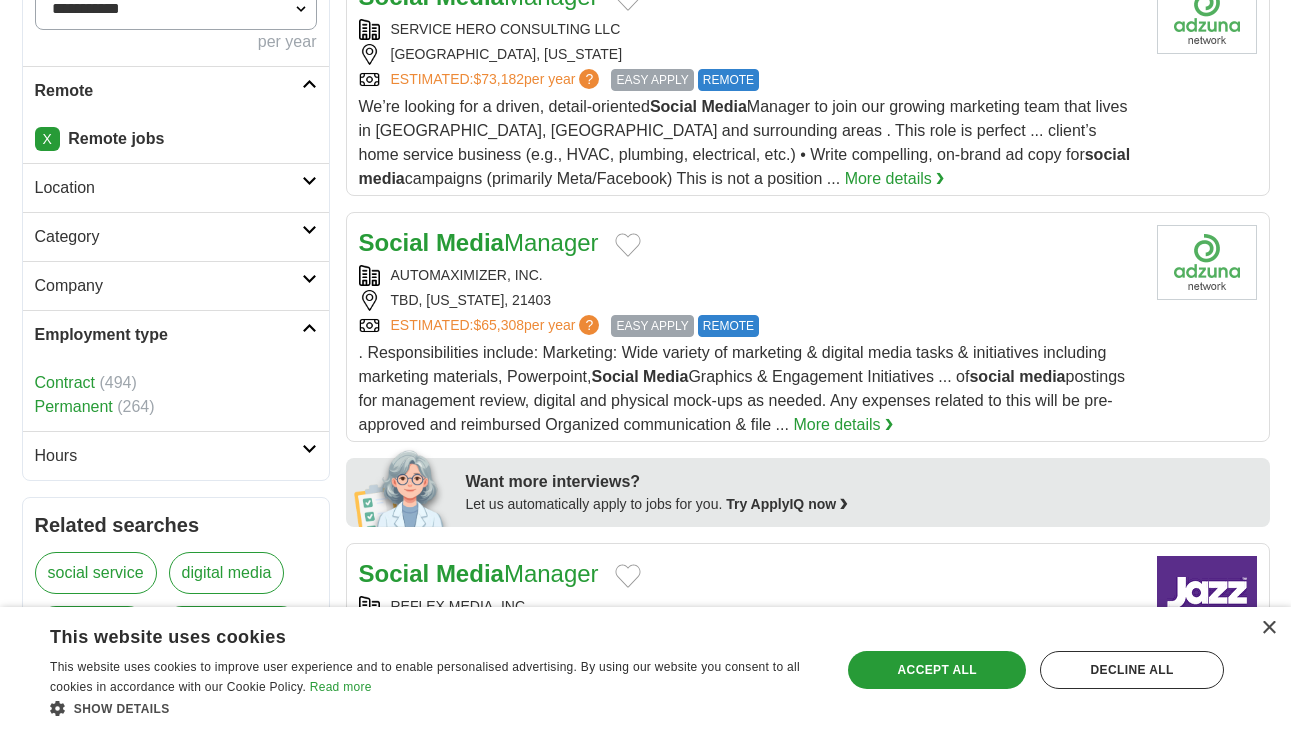 click on "Employment type" at bounding box center (168, 335) 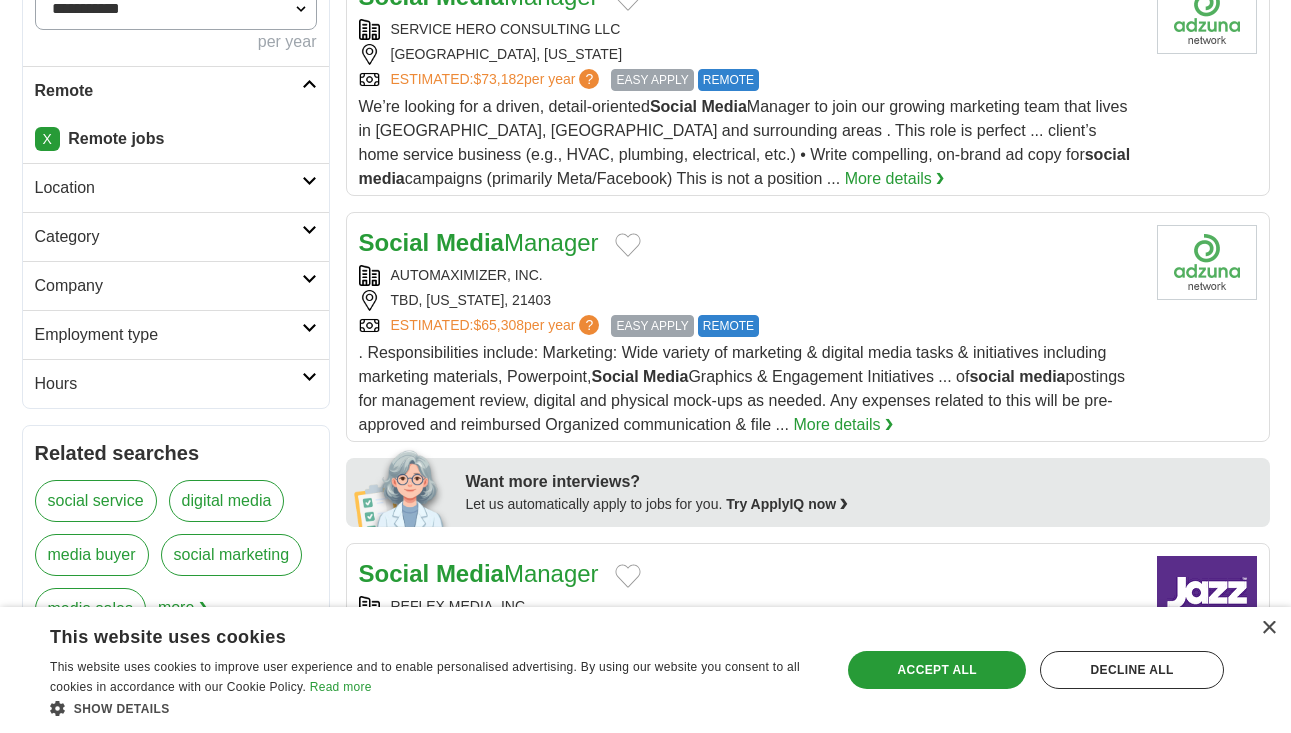 click on "Employment type" at bounding box center [168, 335] 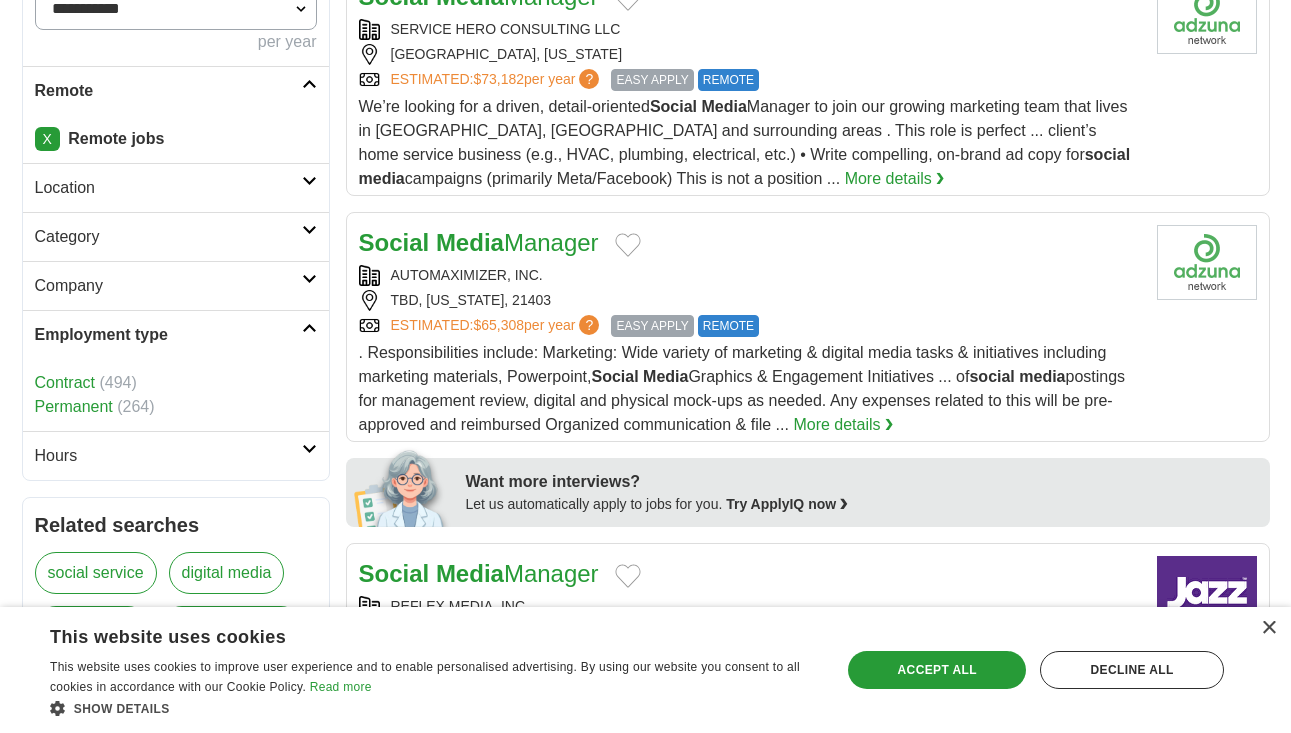 click on "Employment type" at bounding box center (168, 335) 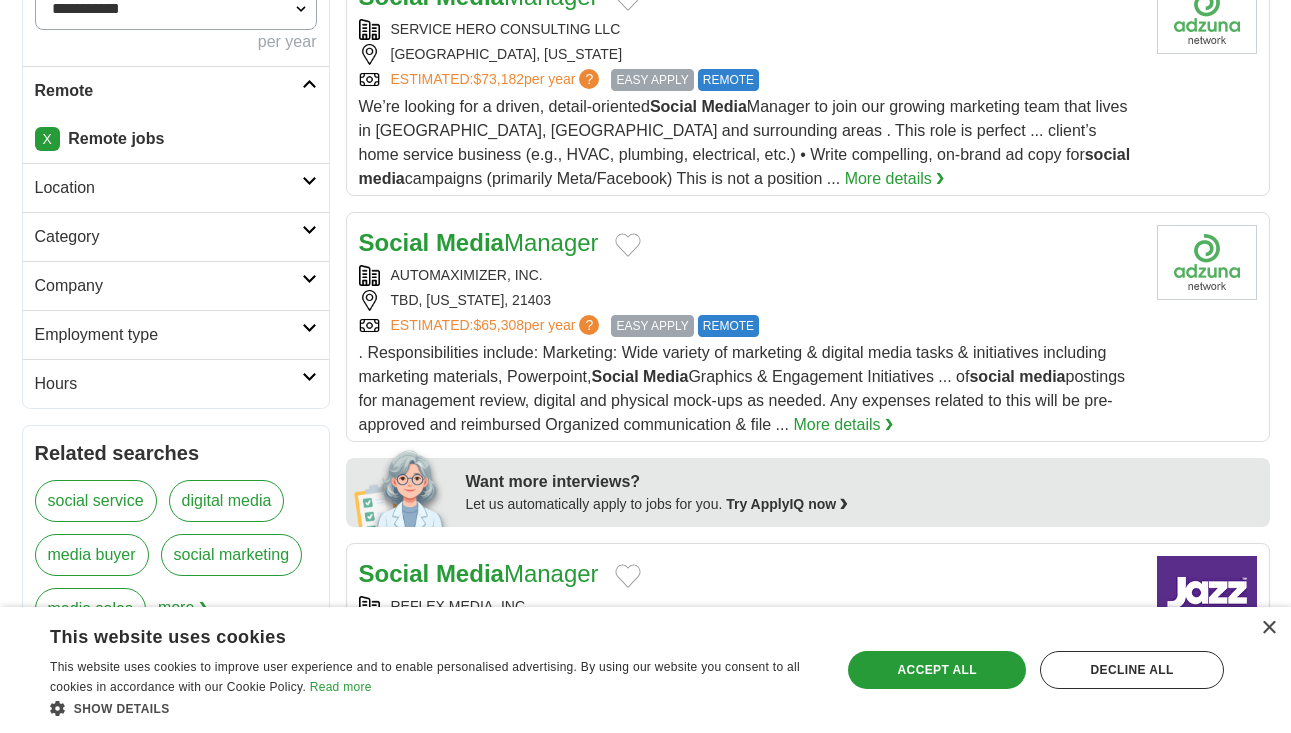click on "Hours" at bounding box center (168, 384) 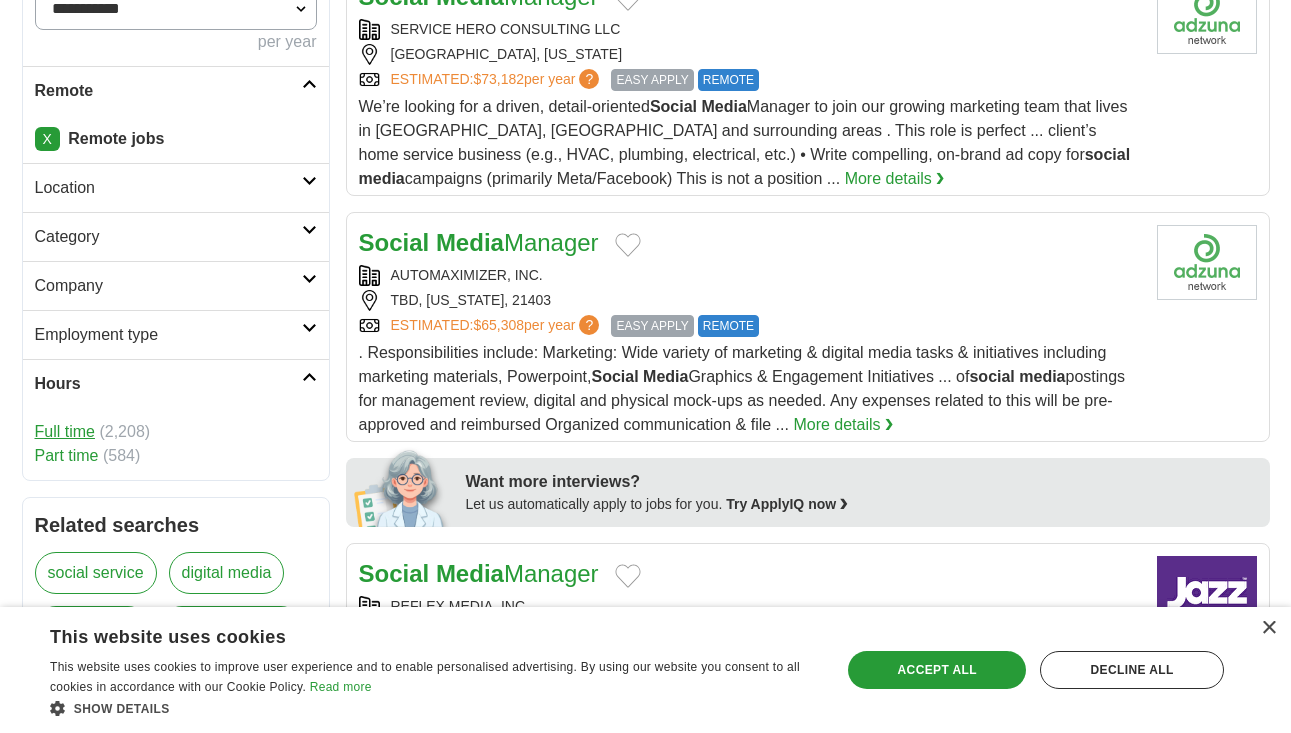click on "Full time" at bounding box center (65, 431) 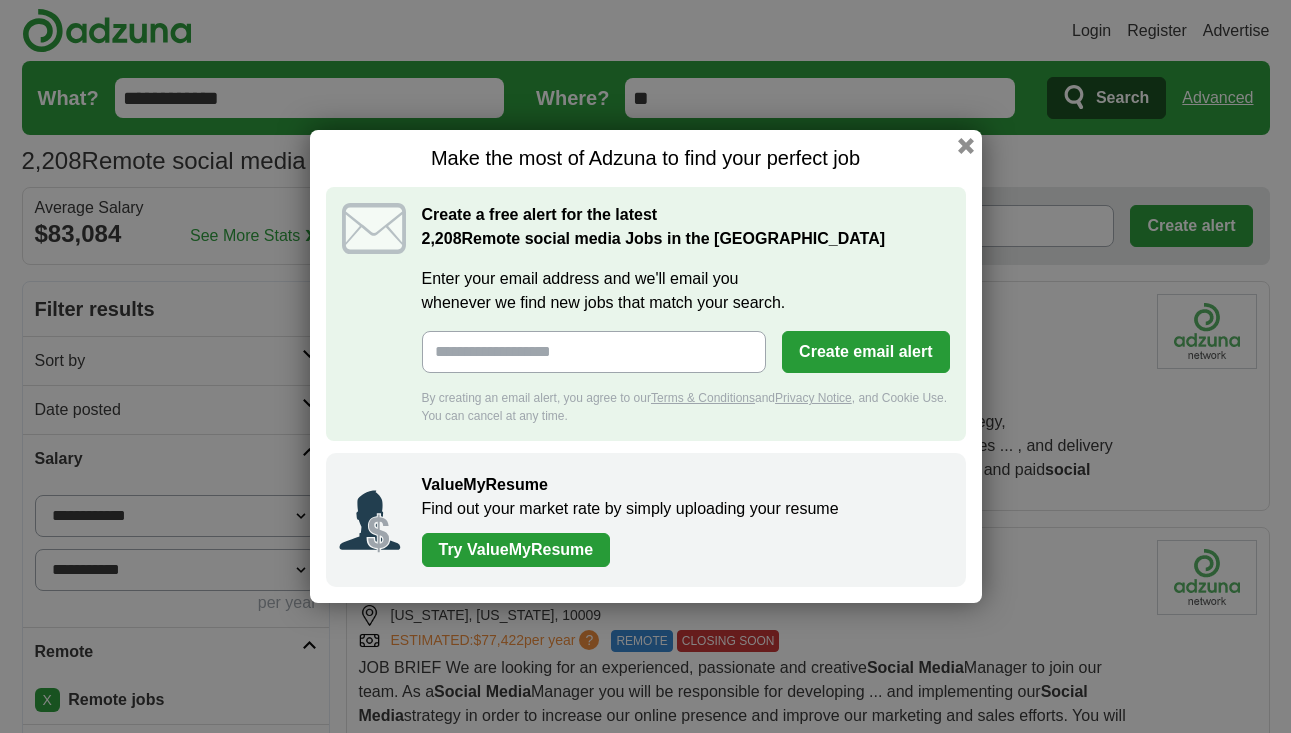scroll, scrollTop: 0, scrollLeft: 0, axis: both 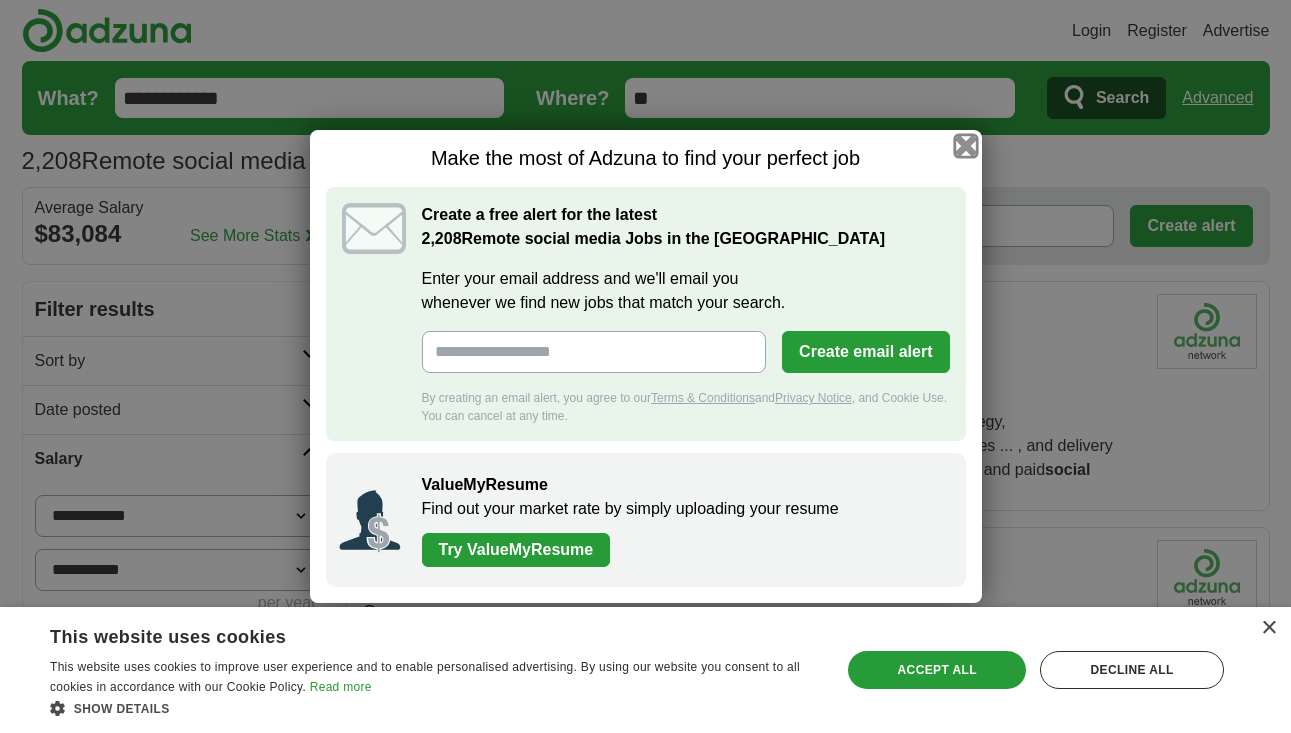 click at bounding box center (965, 146) 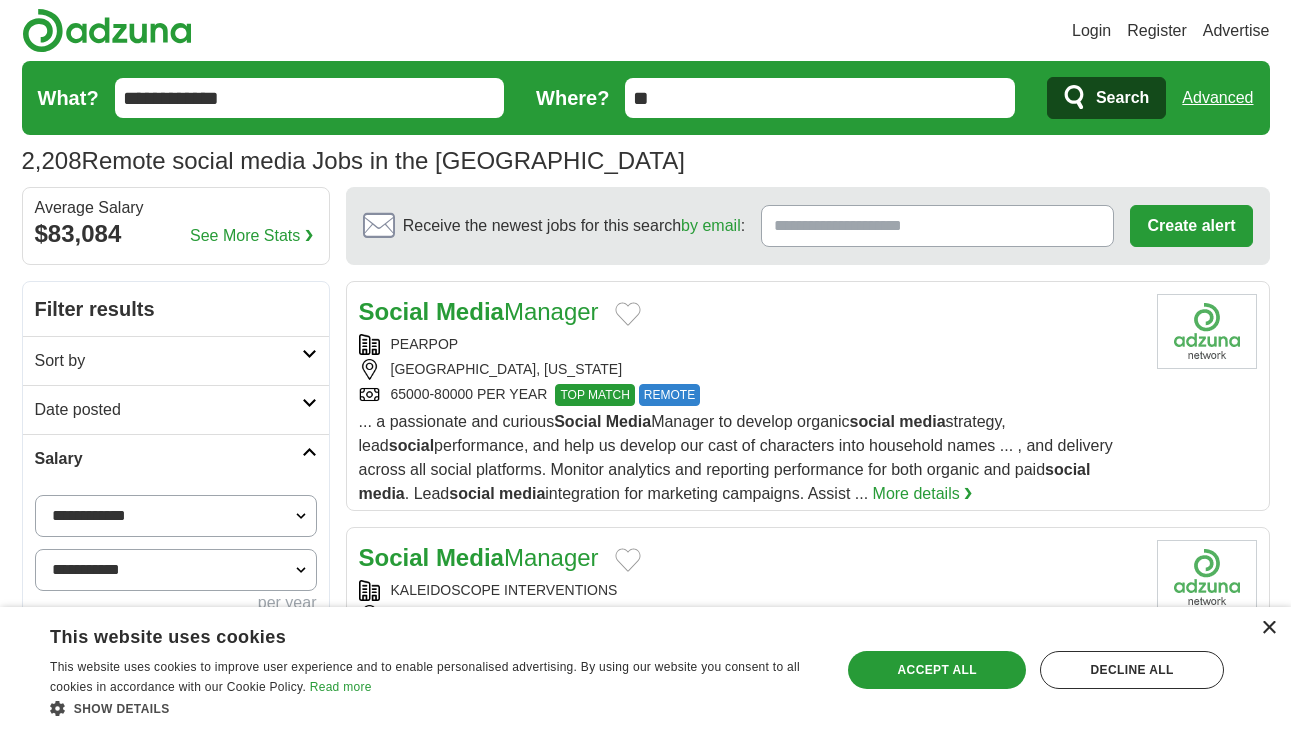 click on "×" at bounding box center (1268, 628) 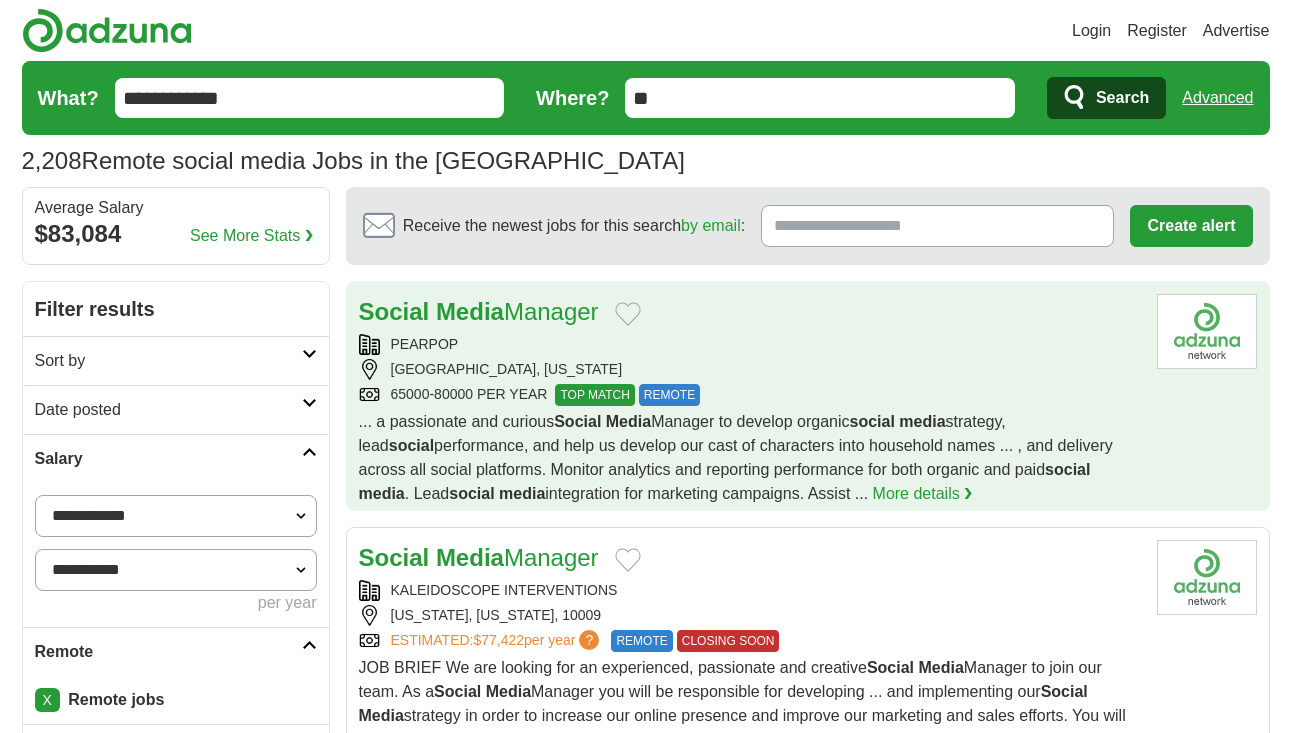 click on "PEARPOP
LOS ANGELES, CALIFORNIA
65000-80000 PER YEAR
TOP MATCH REMOTE" at bounding box center [750, 370] 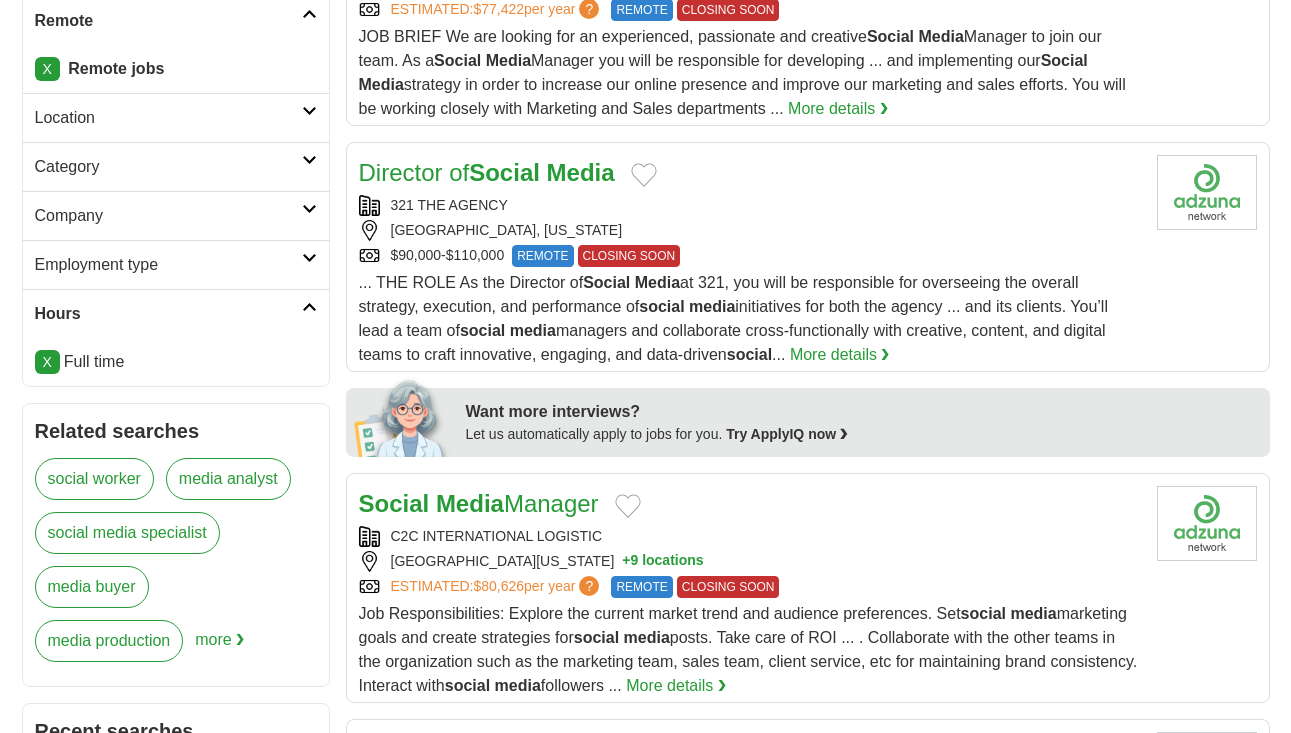 scroll, scrollTop: 0, scrollLeft: 0, axis: both 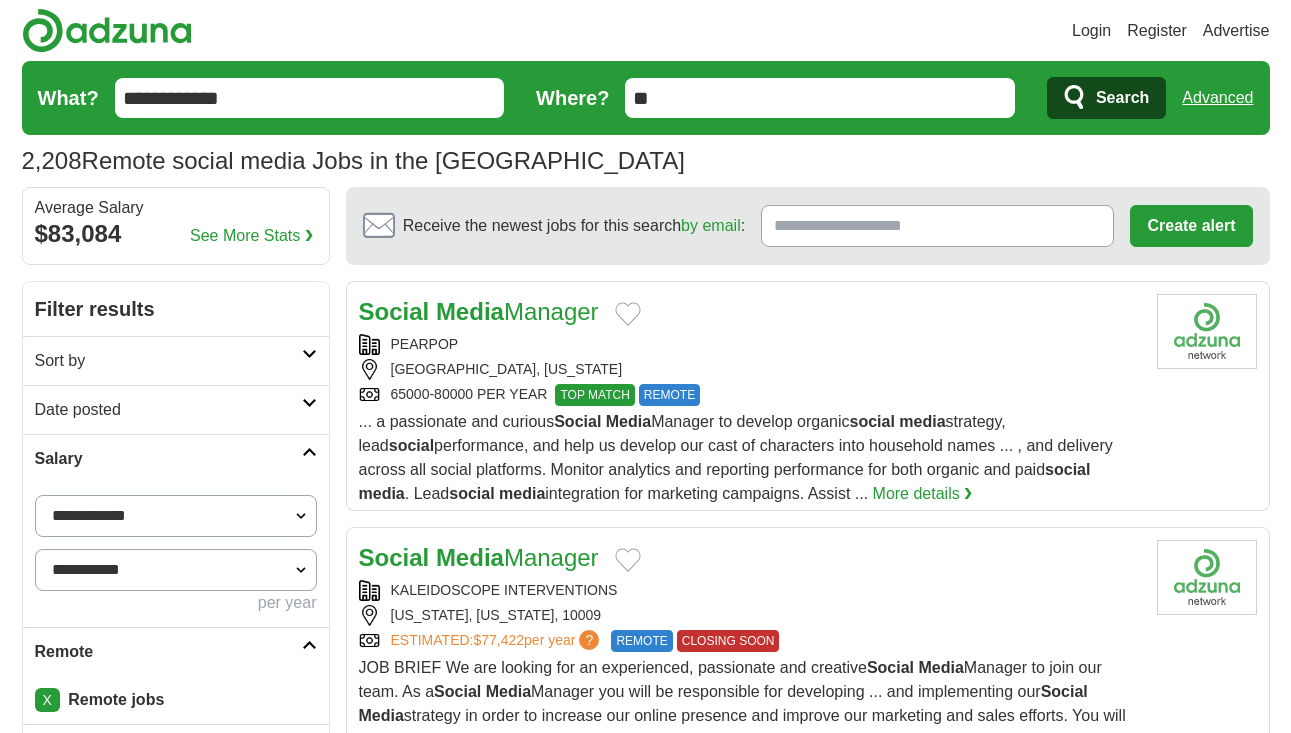 click on "Date posted" at bounding box center (176, 409) 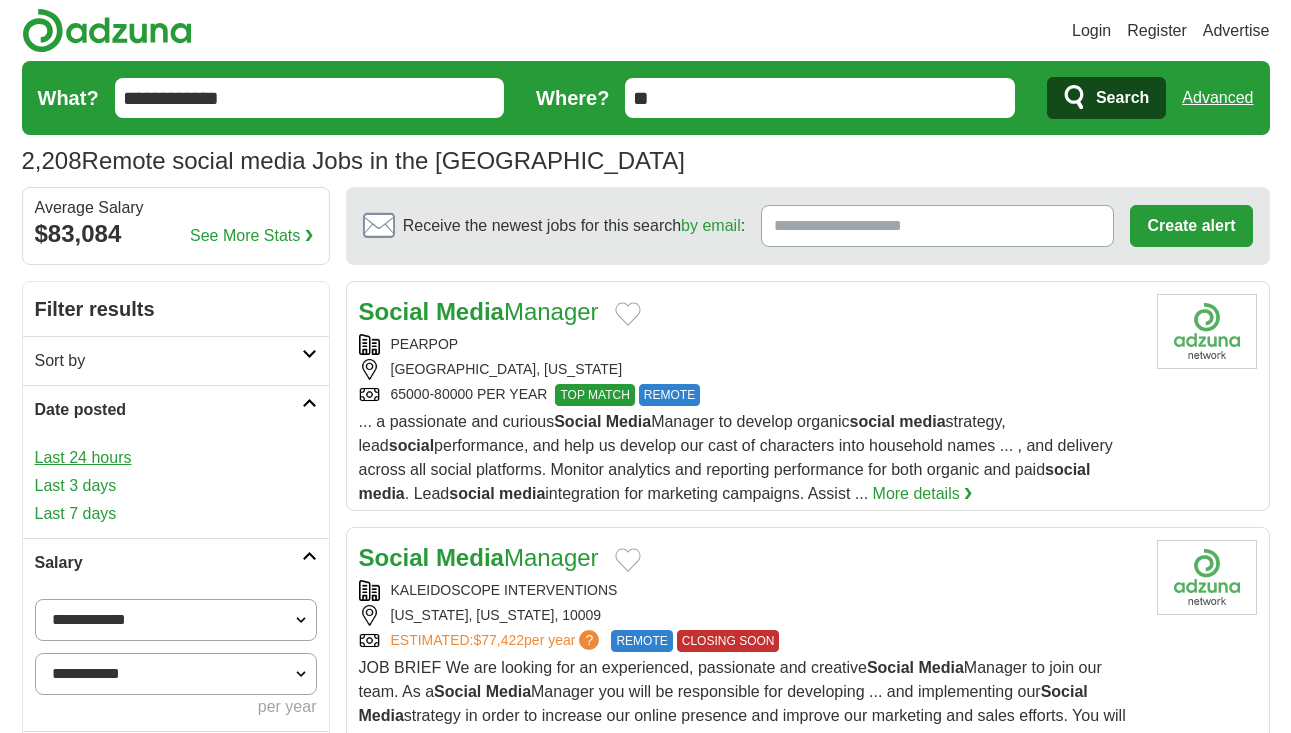 click on "Last 24 hours" at bounding box center [176, 458] 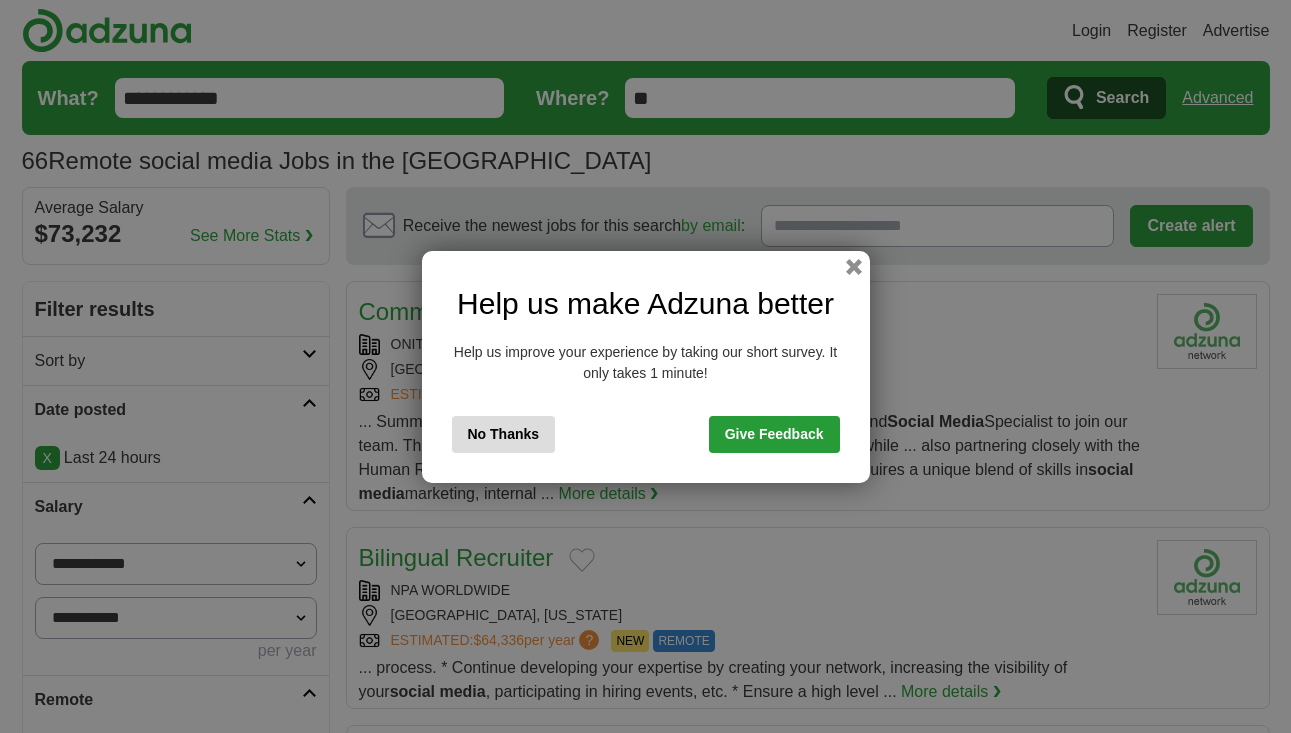 scroll, scrollTop: 0, scrollLeft: 0, axis: both 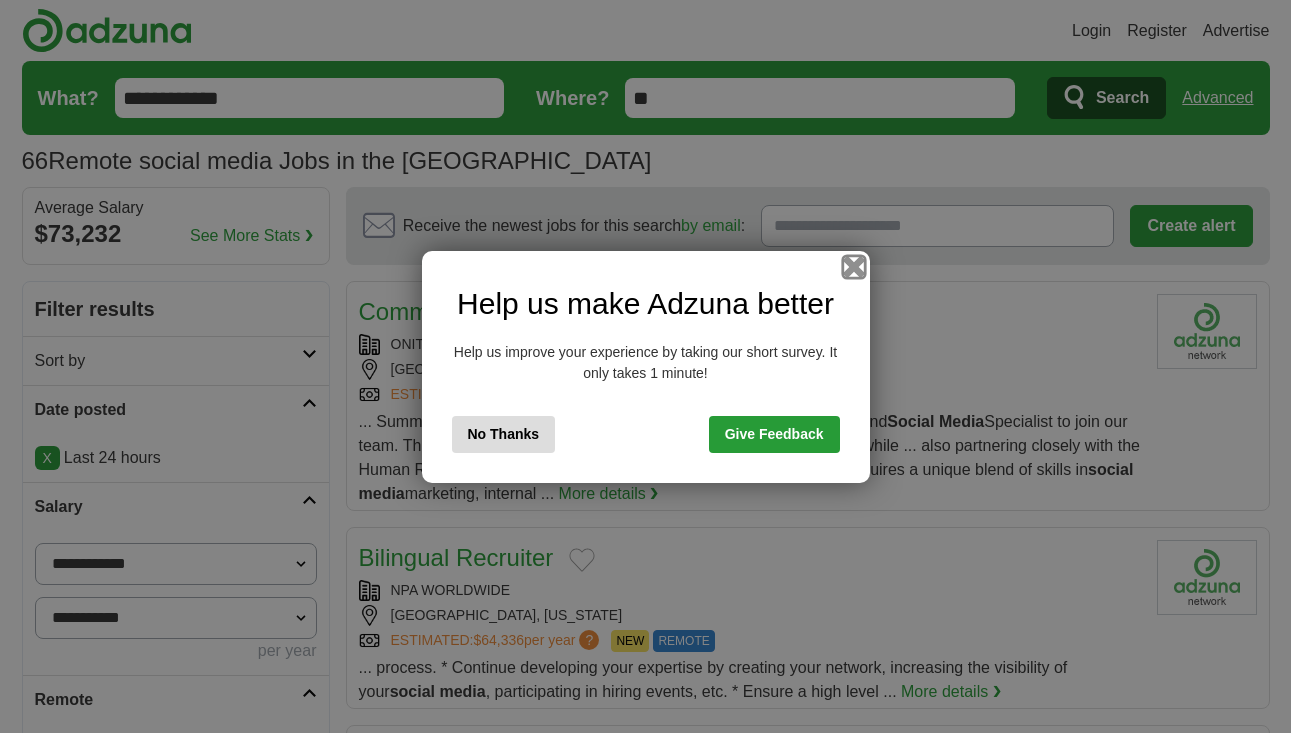 click at bounding box center (853, 266) 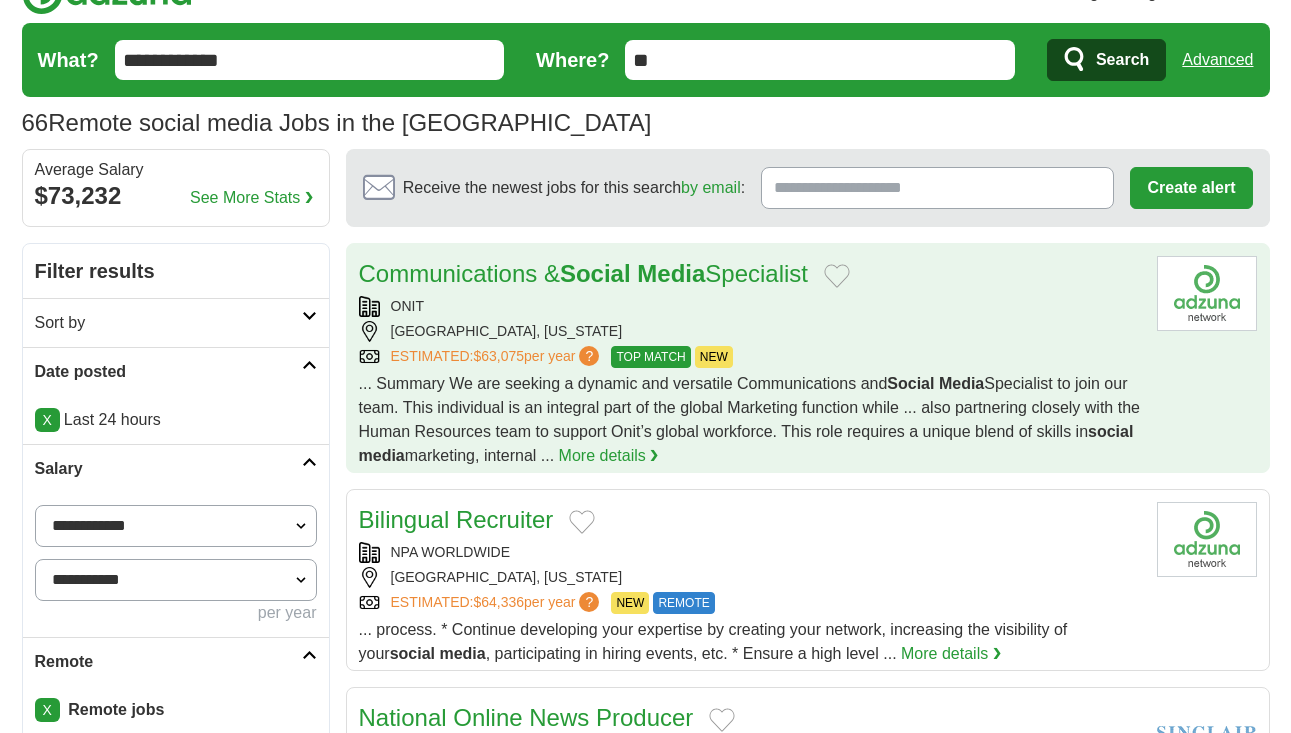 scroll, scrollTop: 49, scrollLeft: 0, axis: vertical 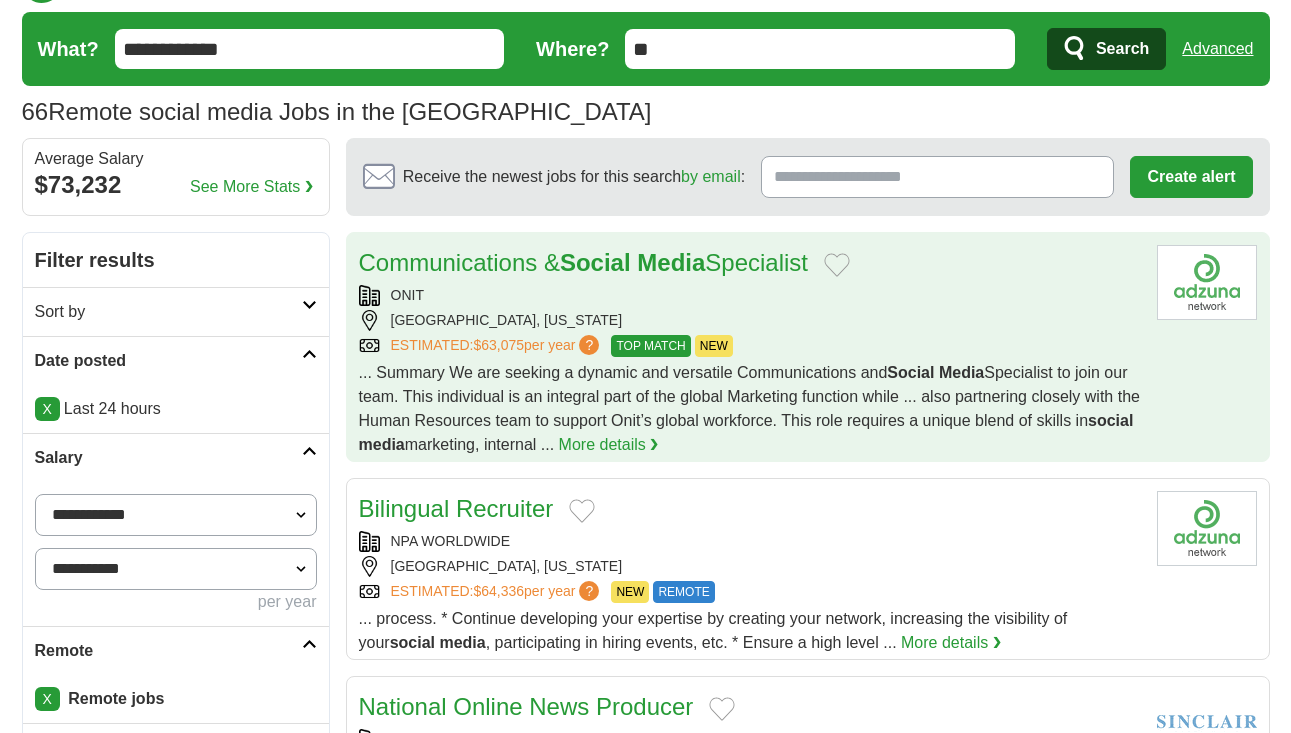 click on "ESTIMATED:
$63,075
per year
?
TOP MATCH NEW" at bounding box center [750, 346] 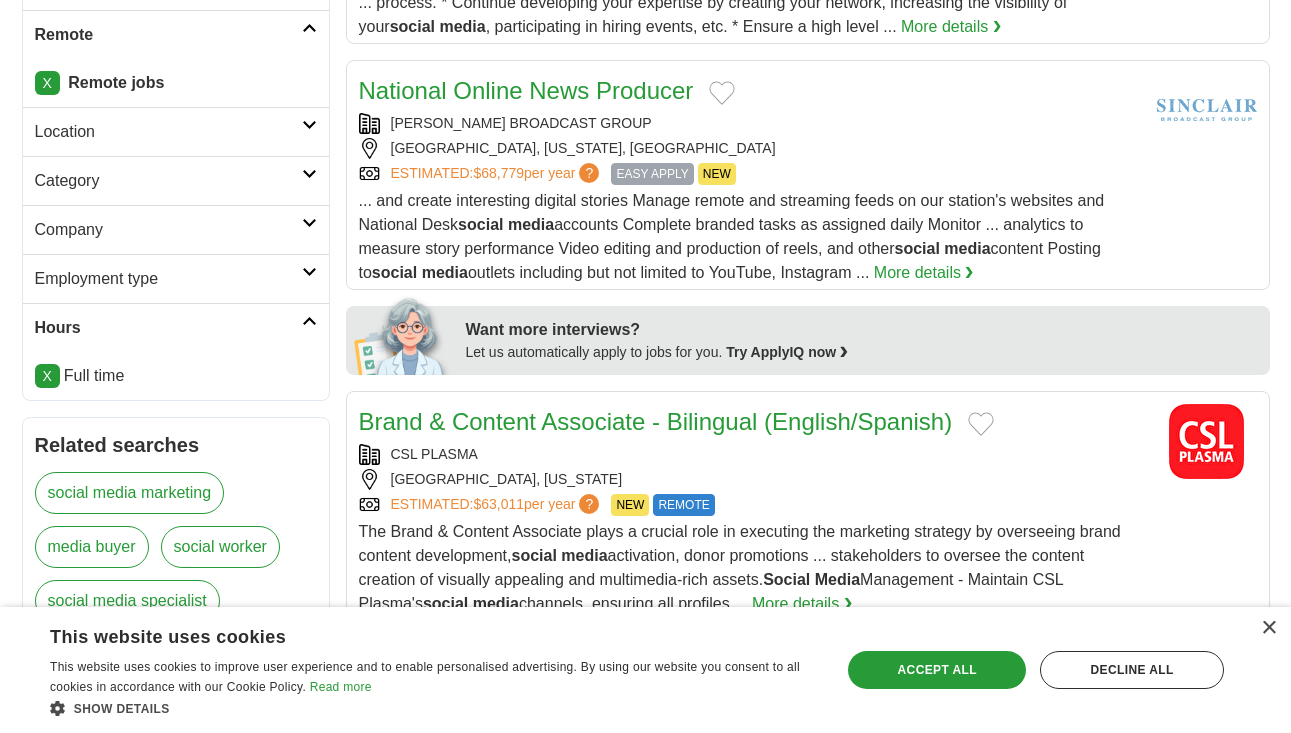 scroll, scrollTop: 0, scrollLeft: 0, axis: both 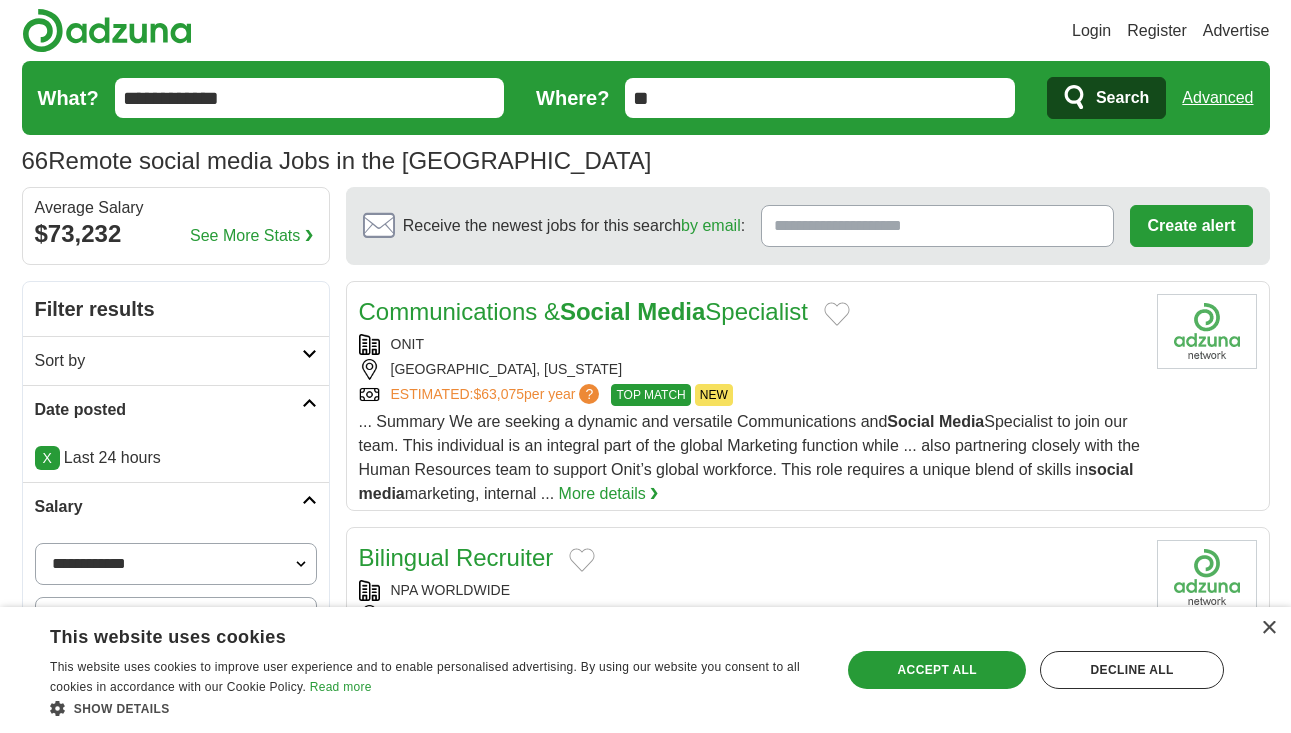 click on "X" at bounding box center [47, 458] 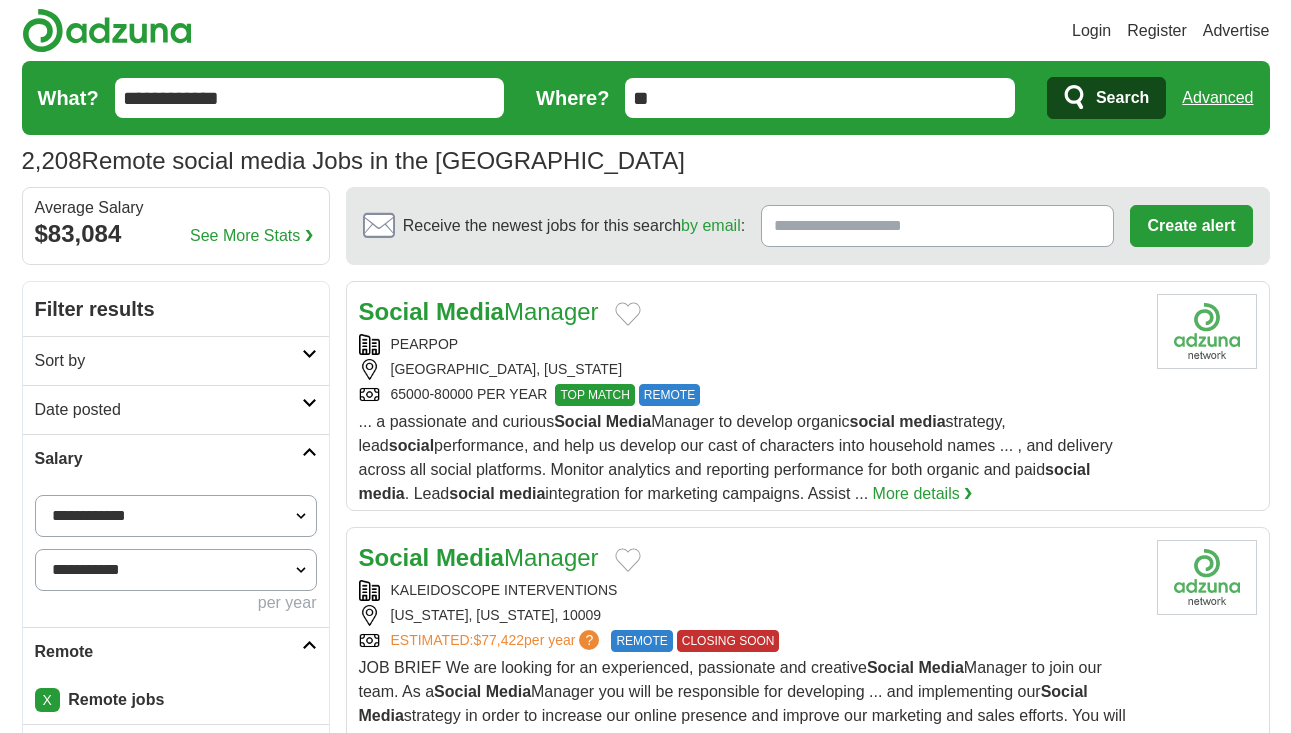 scroll, scrollTop: 0, scrollLeft: 0, axis: both 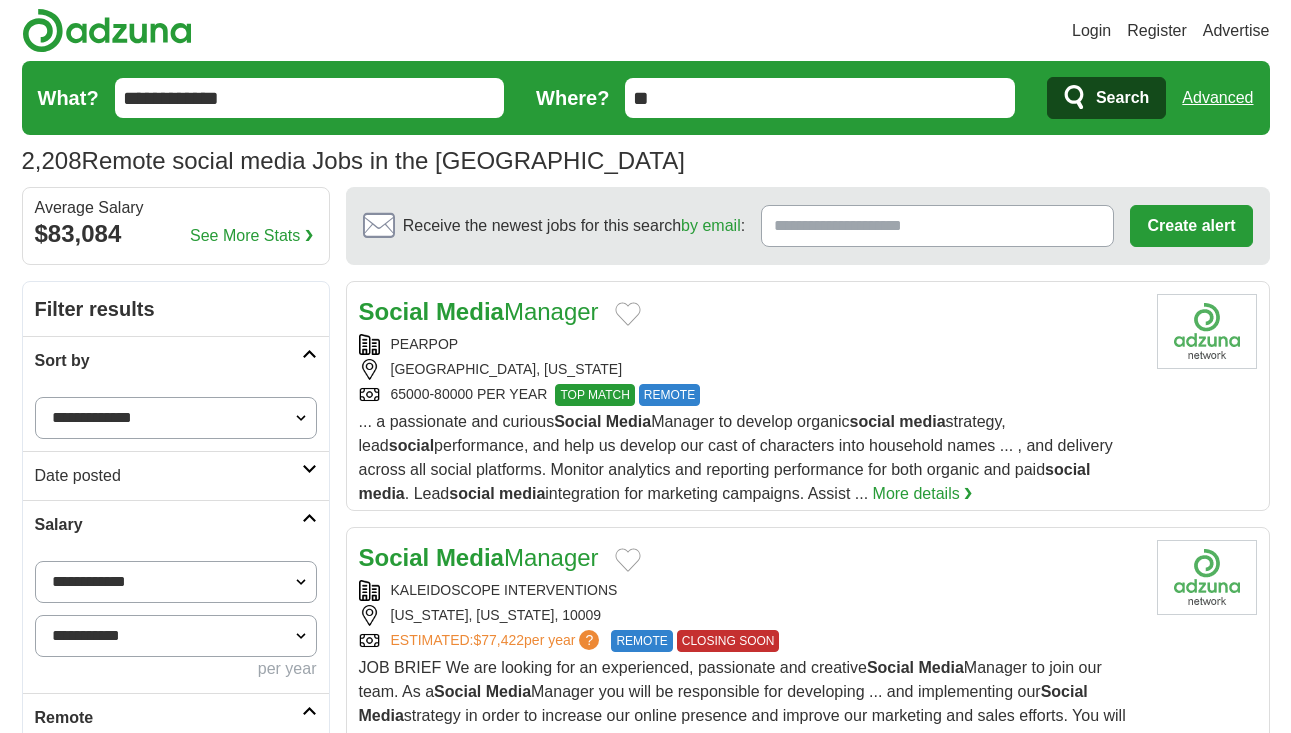 click on "**********" at bounding box center [176, 418] 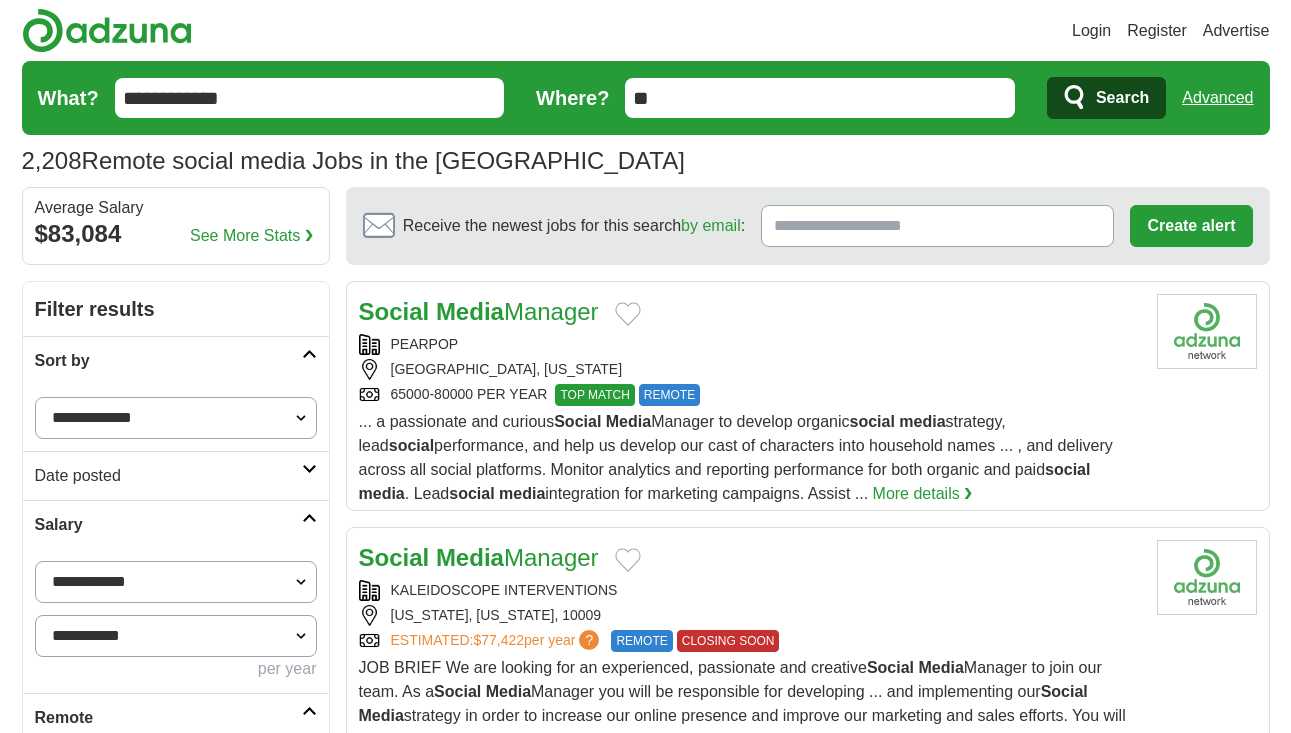 click on "**********" at bounding box center [176, 418] 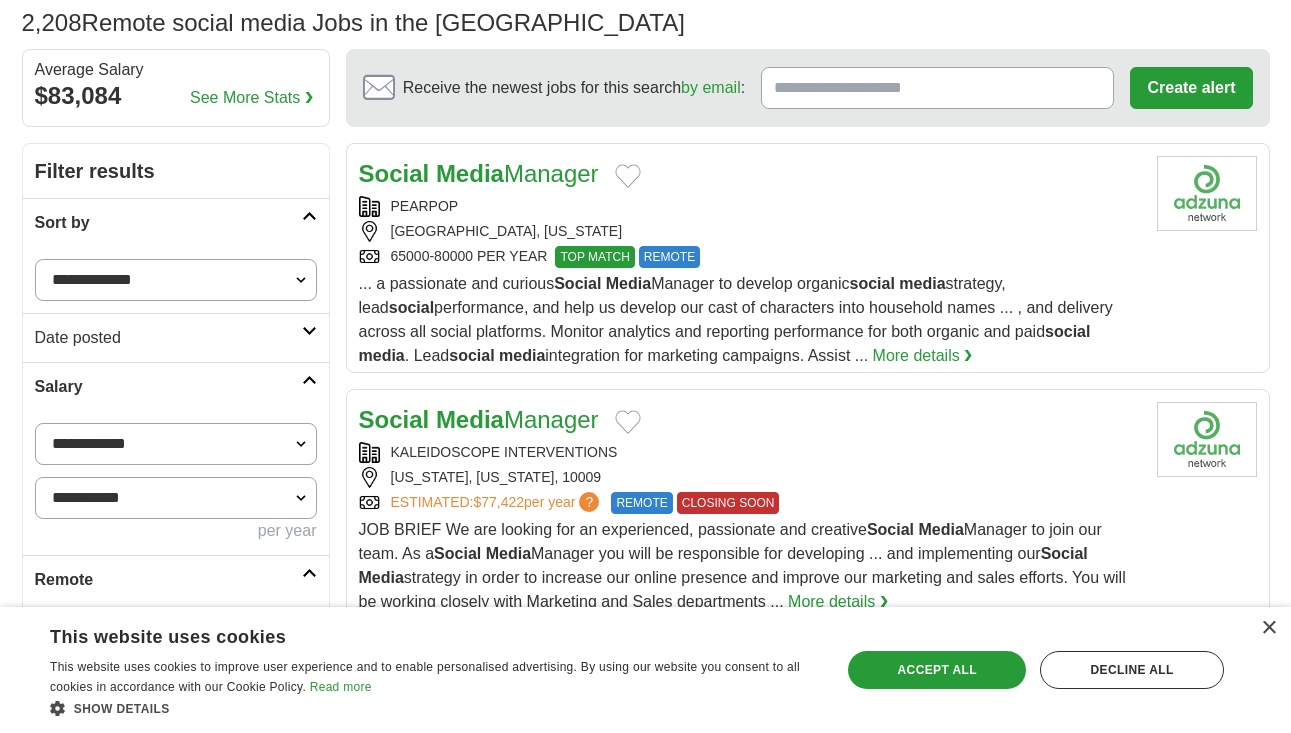 scroll, scrollTop: 139, scrollLeft: 0, axis: vertical 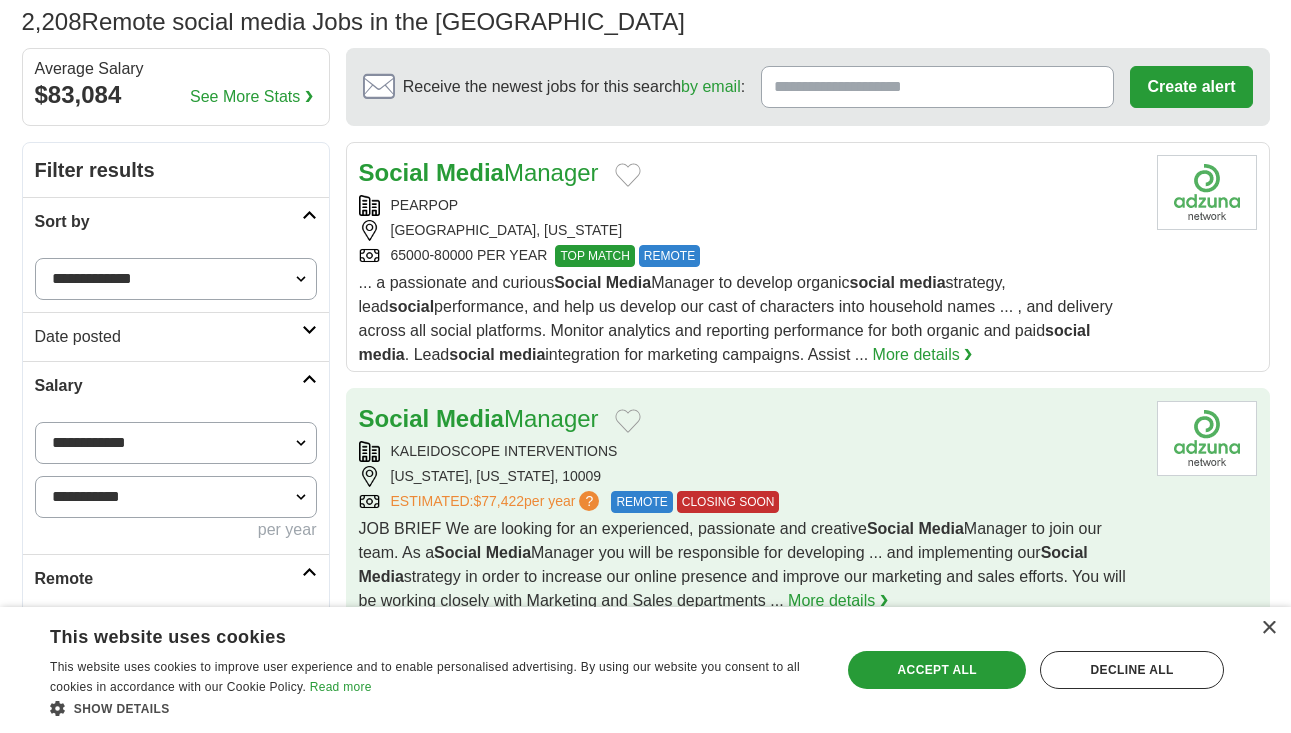 click on "KALEIDOSCOPE INTERVENTIONS" at bounding box center [750, 451] 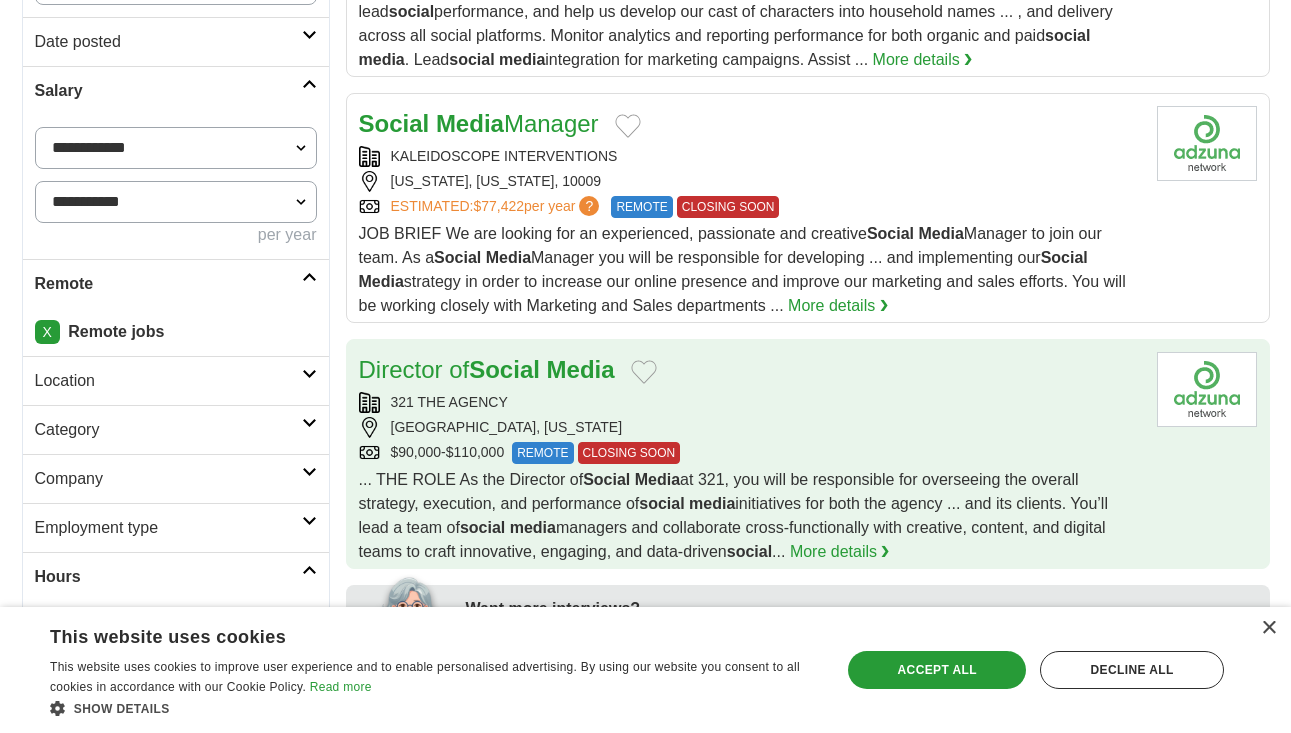 scroll, scrollTop: 440, scrollLeft: 0, axis: vertical 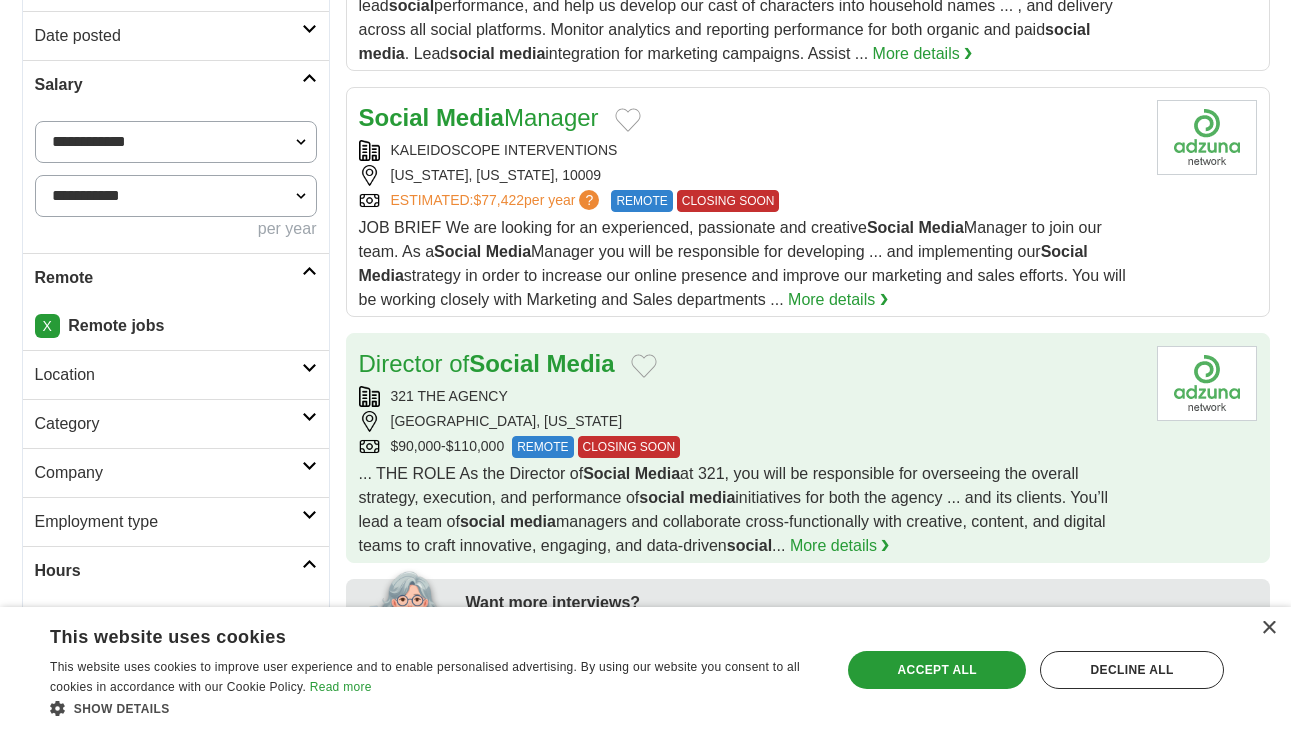 click on "321 THE AGENCY" at bounding box center [750, 396] 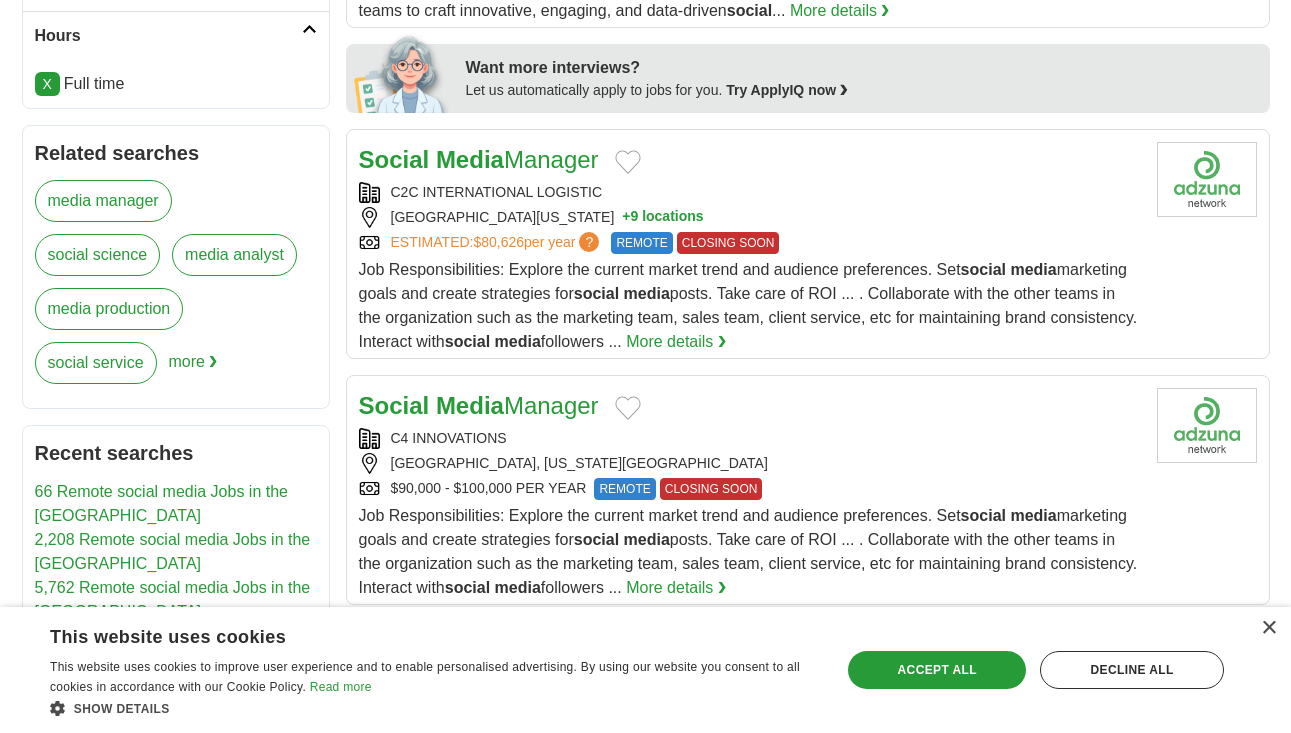 scroll, scrollTop: 996, scrollLeft: 0, axis: vertical 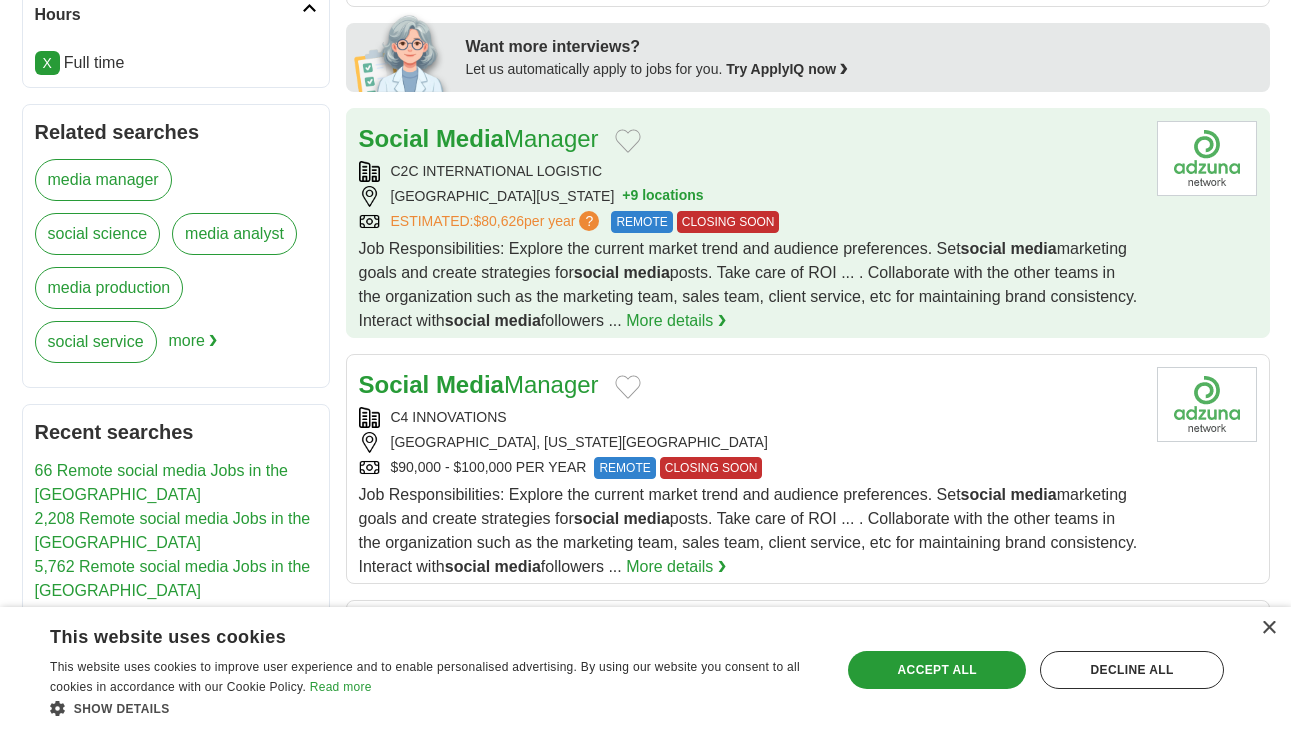 click on "[GEOGRAPHIC_DATA][US_STATE]
+ 9
locations" at bounding box center (750, 196) 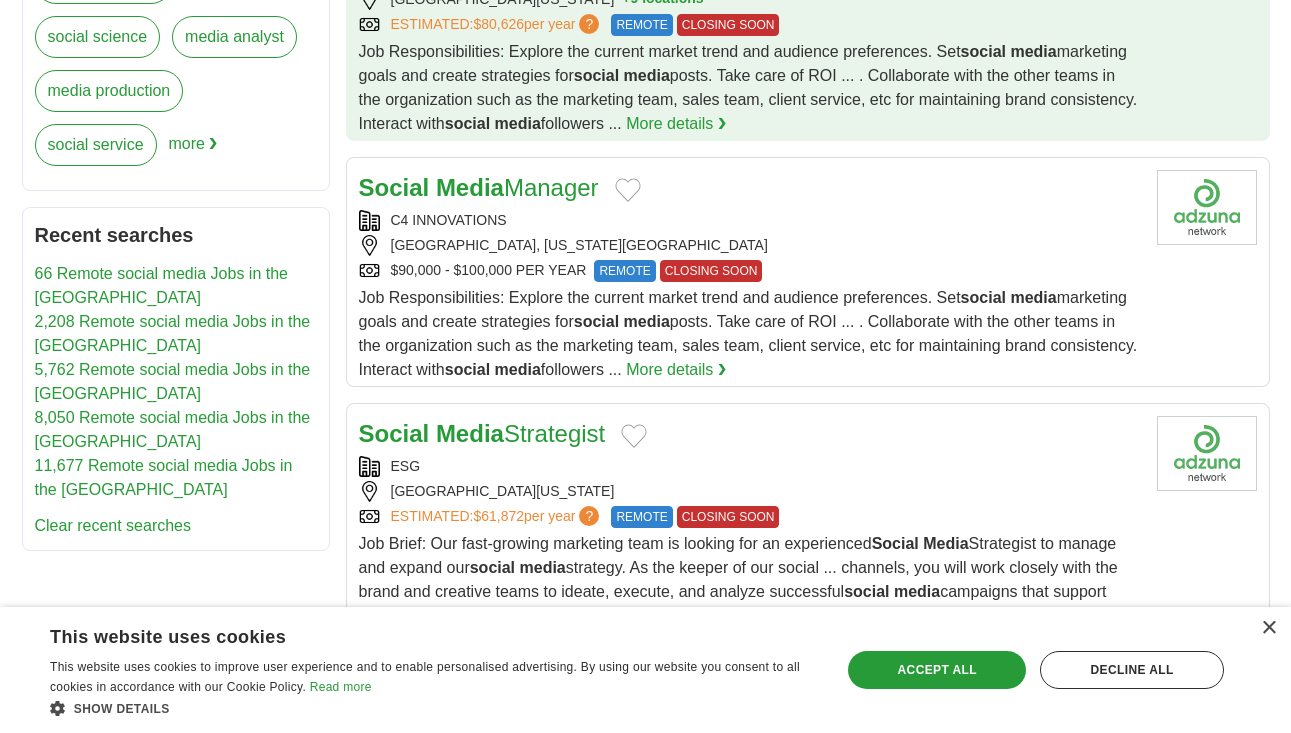 scroll, scrollTop: 1204, scrollLeft: 0, axis: vertical 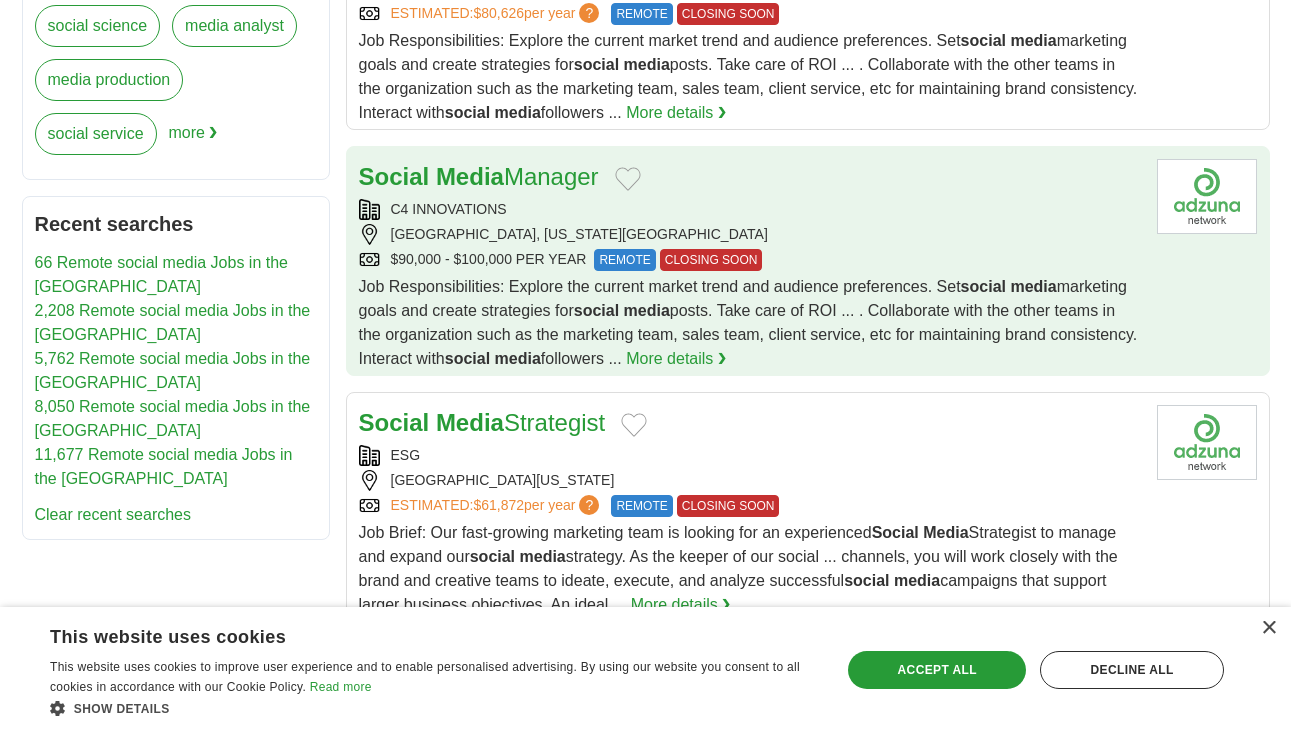 click on "C4 INNOVATIONS" at bounding box center [750, 209] 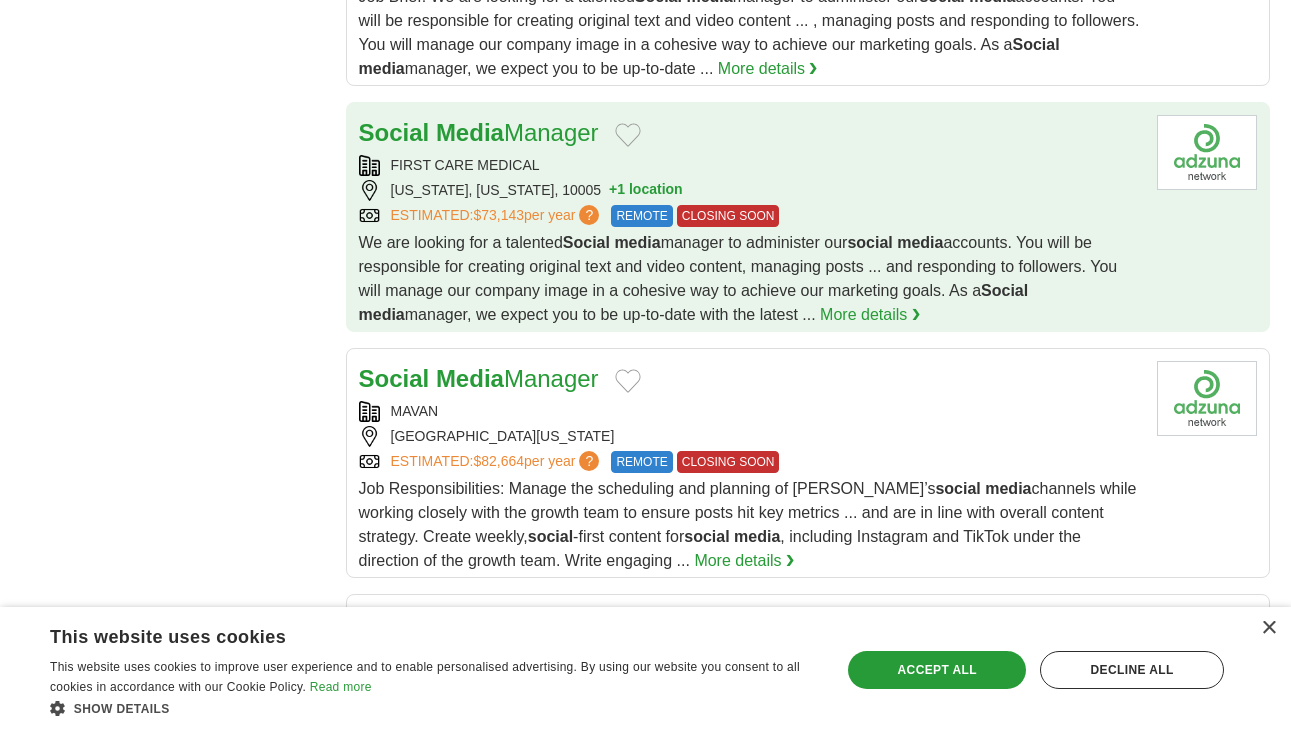 scroll, scrollTop: 2087, scrollLeft: 0, axis: vertical 